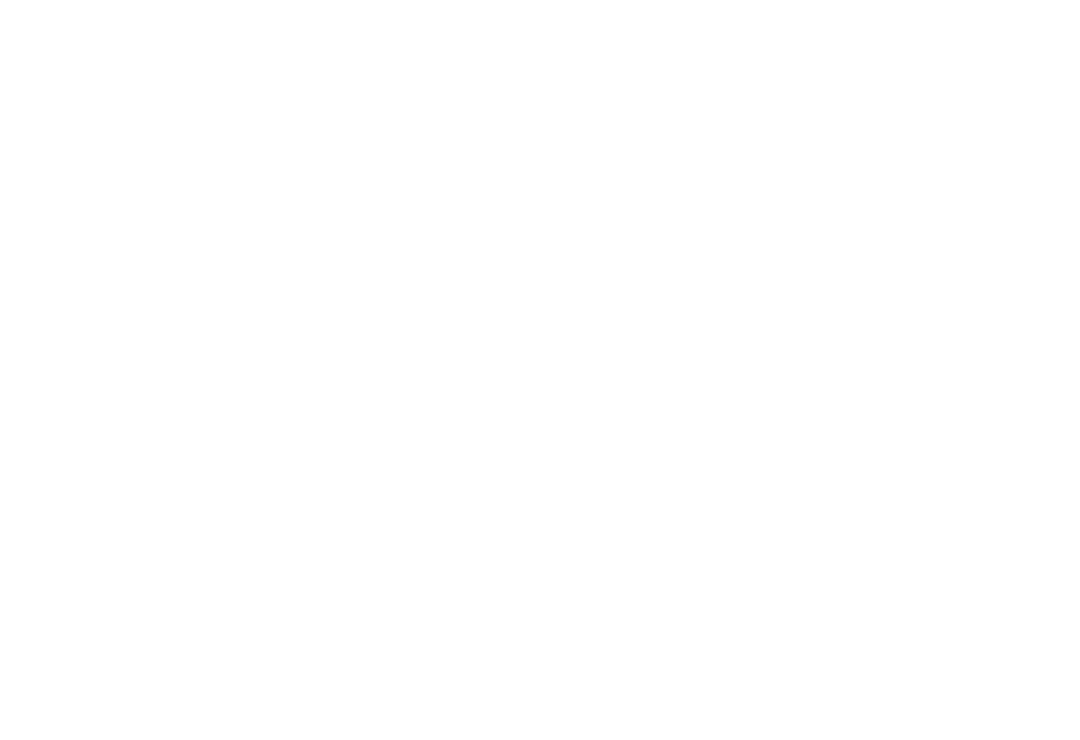 scroll, scrollTop: 0, scrollLeft: 0, axis: both 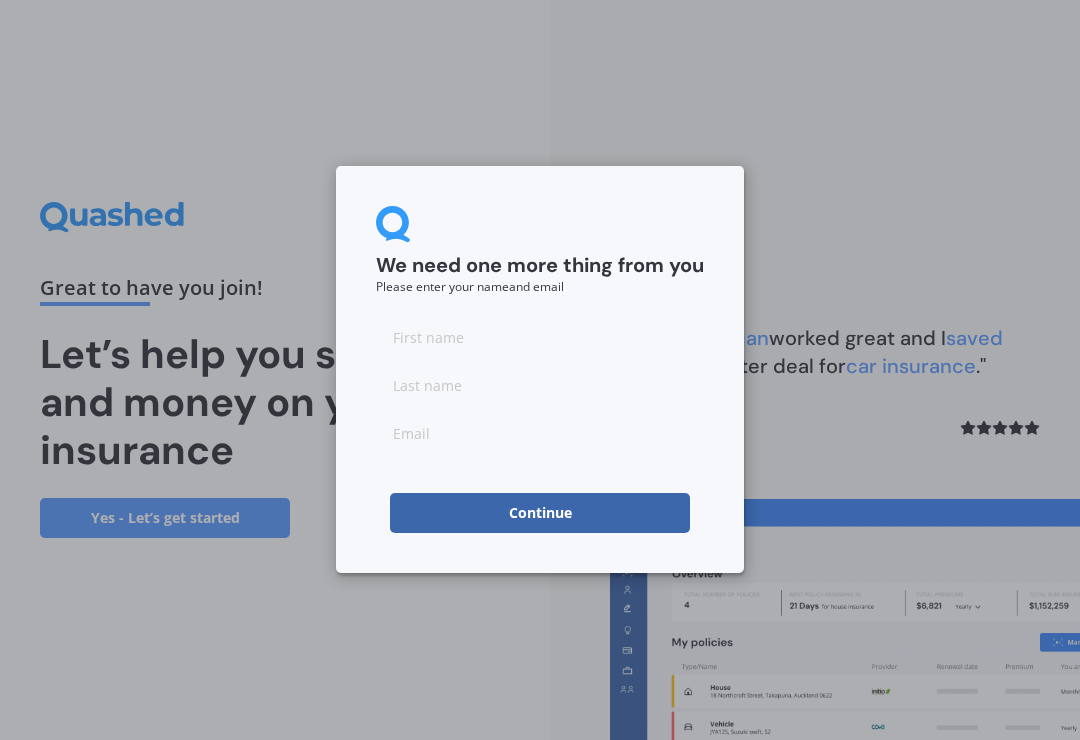 click at bounding box center (540, 337) 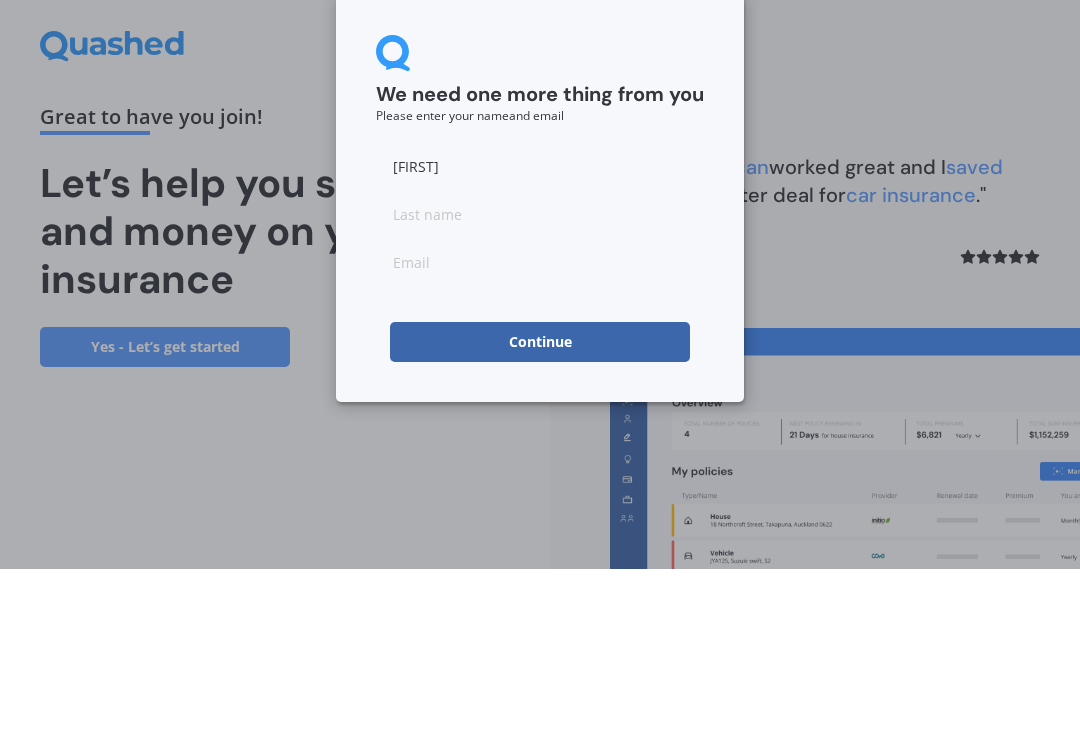 type on "[FIRST]" 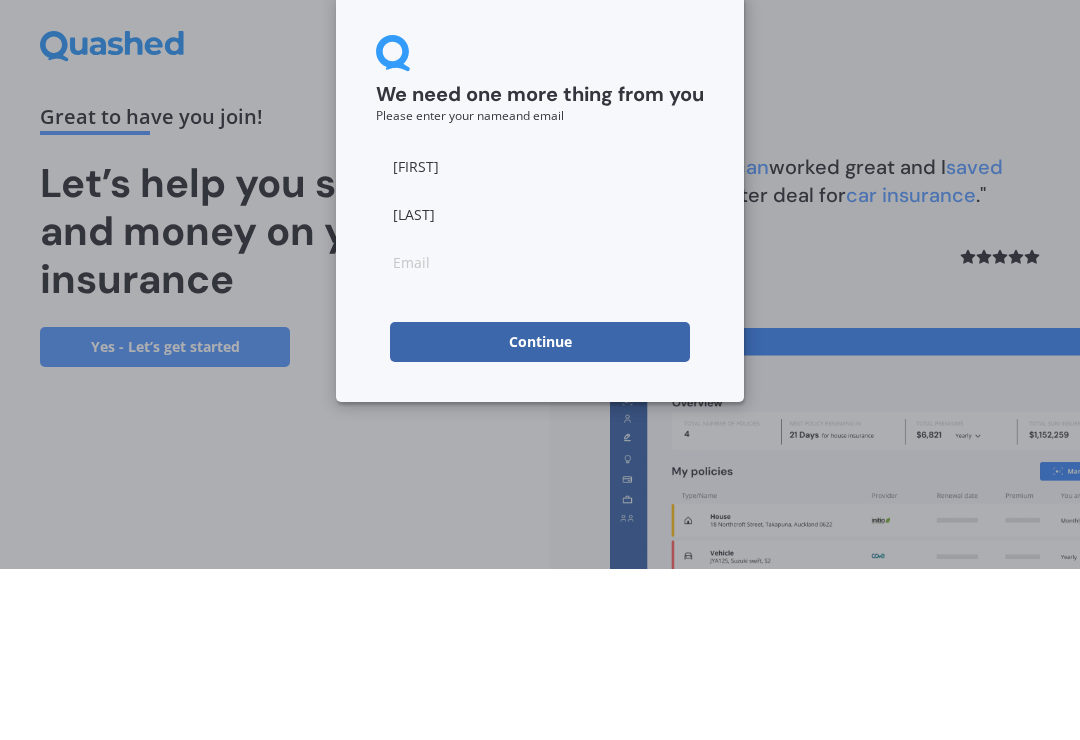 type on "[LAST]" 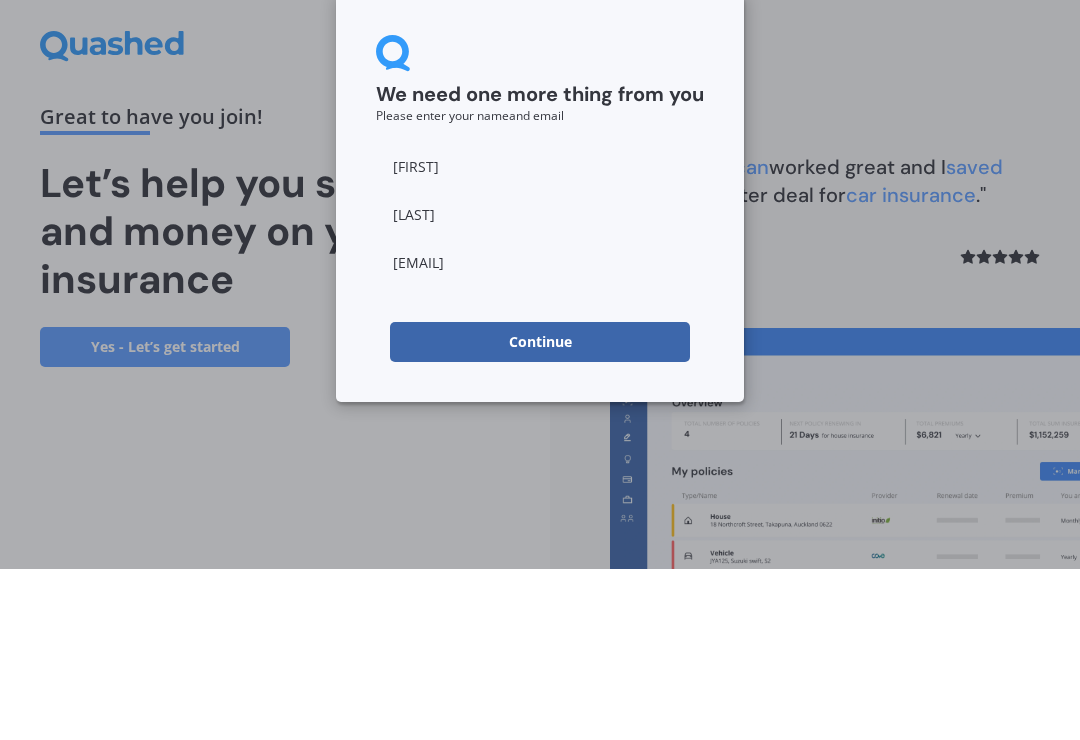 scroll, scrollTop: 31, scrollLeft: 0, axis: vertical 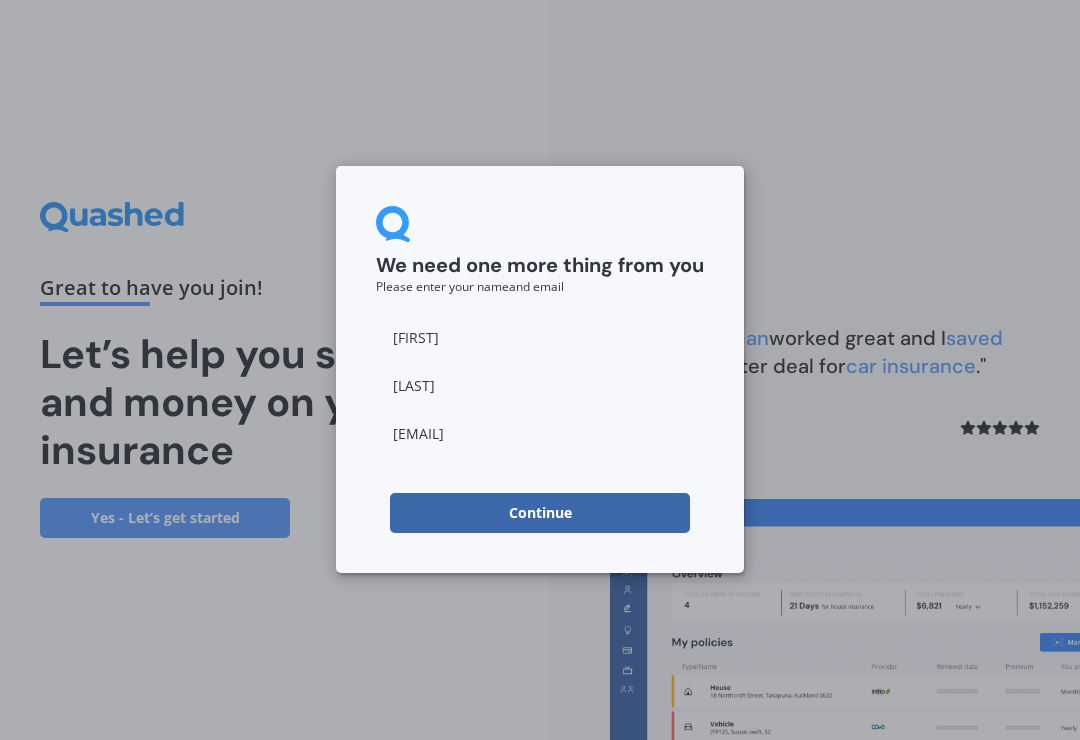 type on "[EMAIL]" 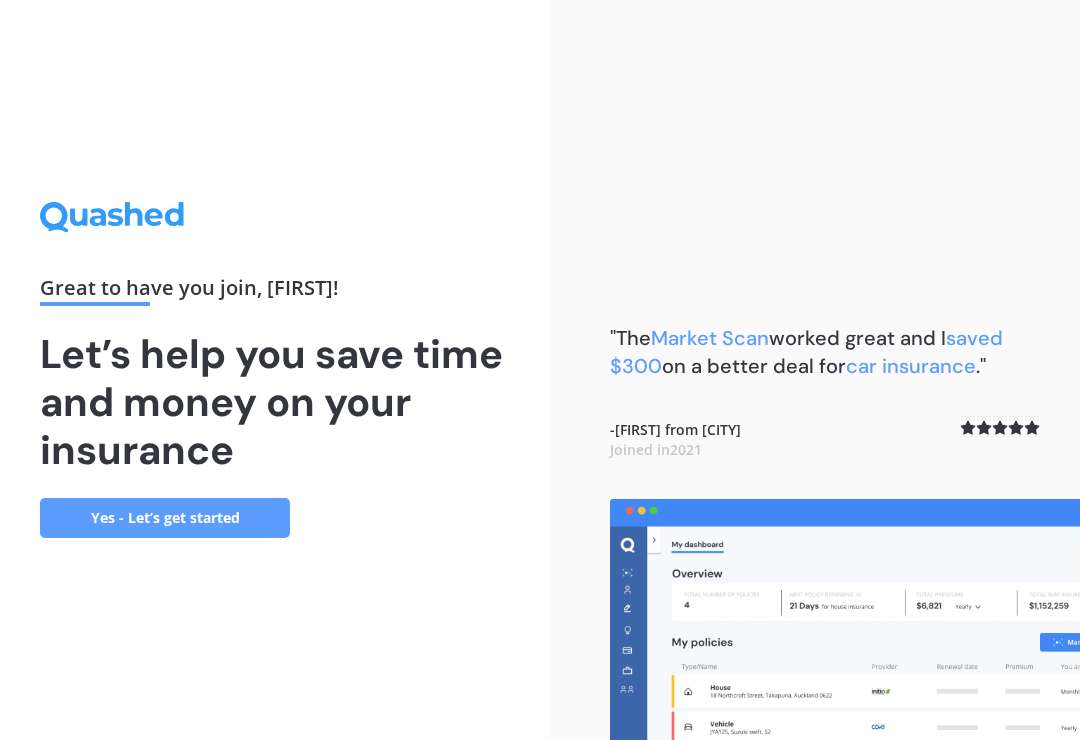 click on "Yes - Let’s get started" at bounding box center (165, 518) 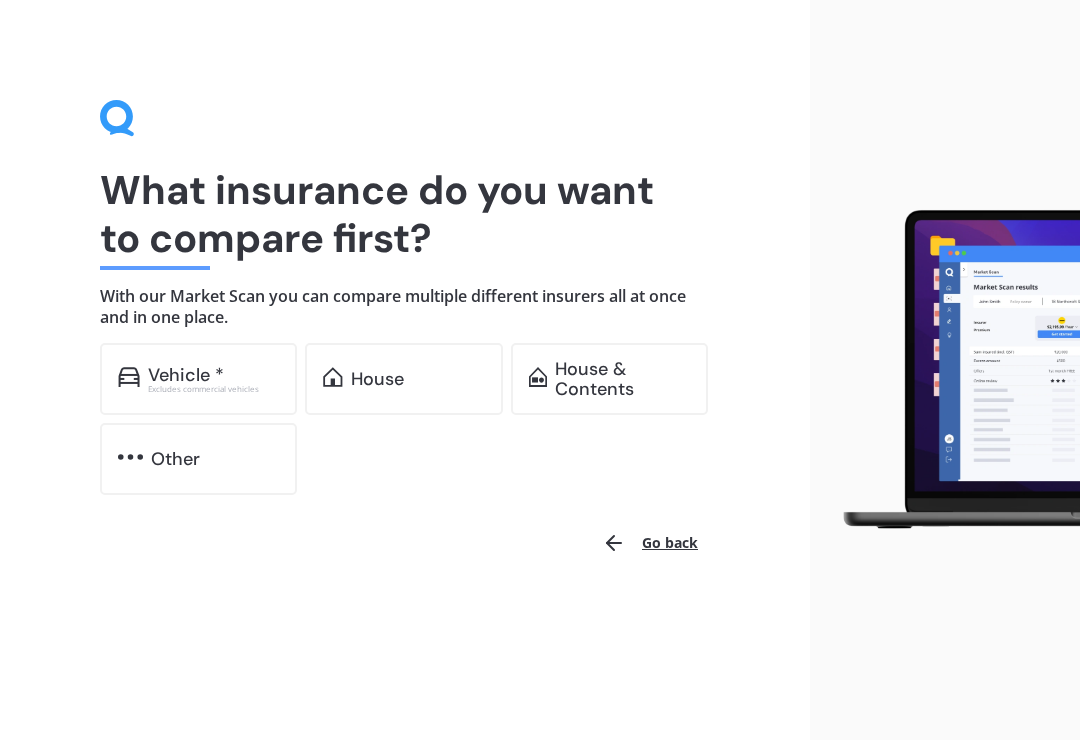 scroll, scrollTop: 0, scrollLeft: 0, axis: both 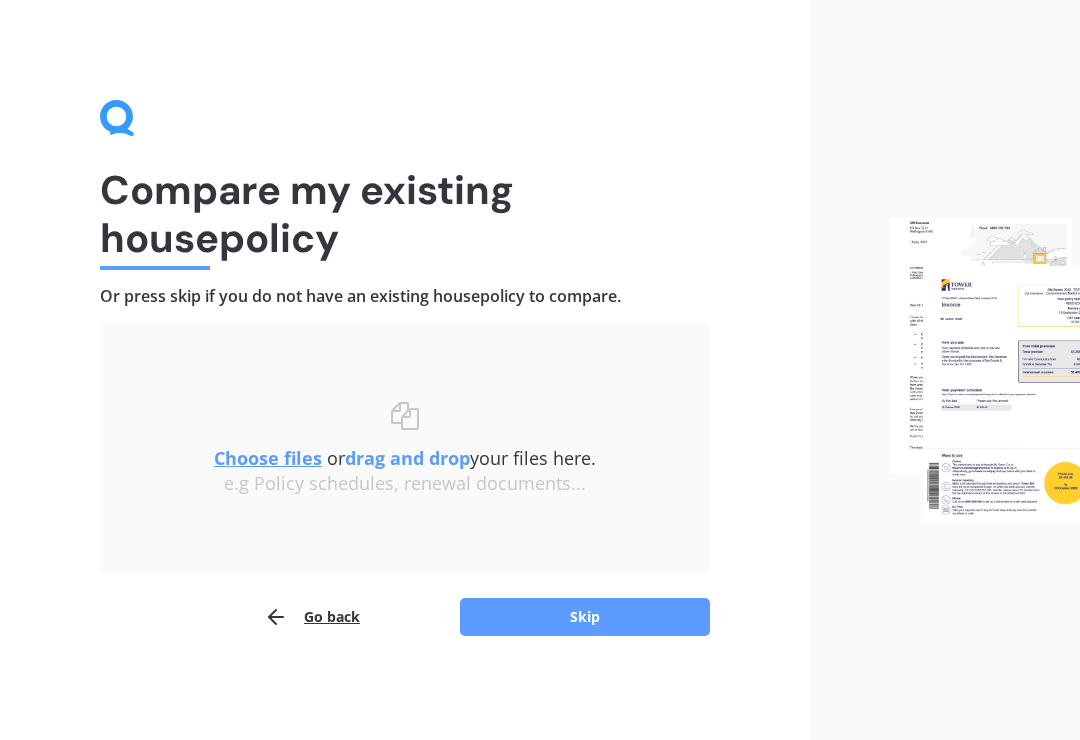 click on "Skip" at bounding box center [585, 617] 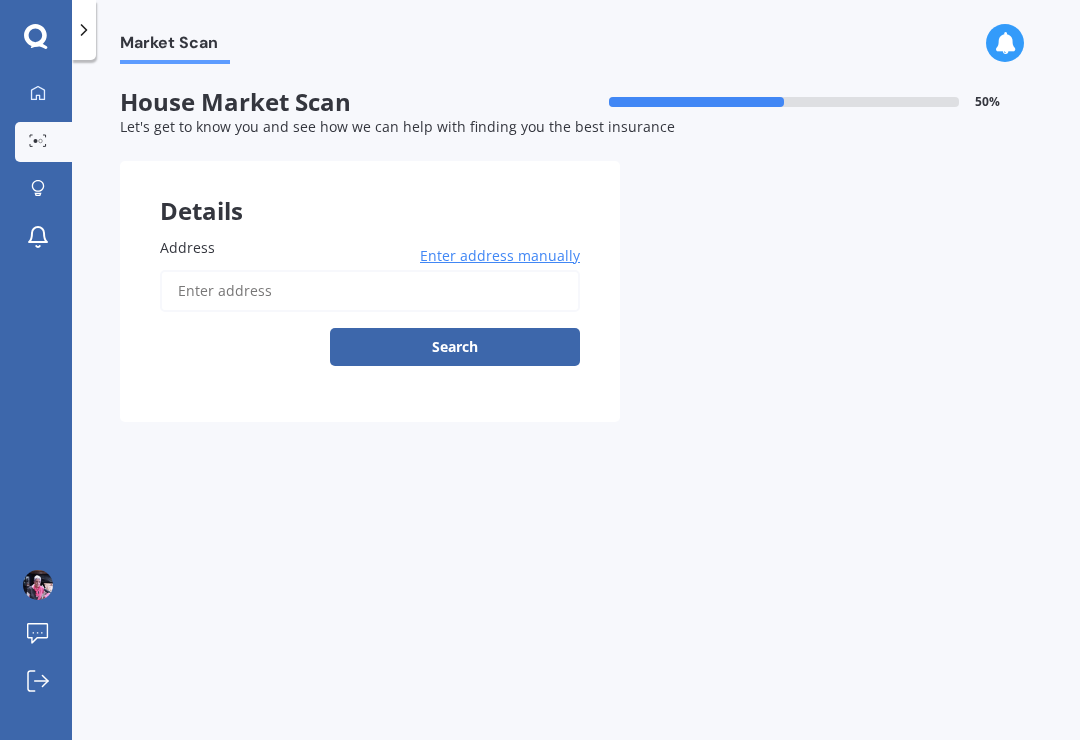 click on "Address" at bounding box center (187, 247) 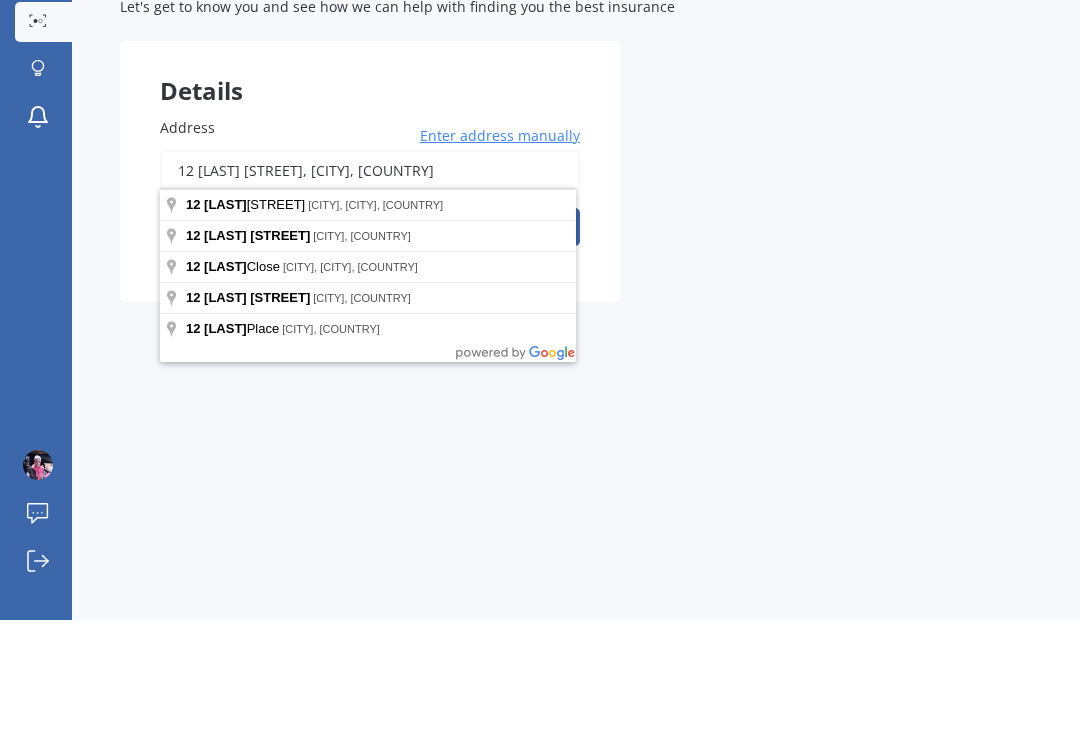 scroll, scrollTop: 31, scrollLeft: 0, axis: vertical 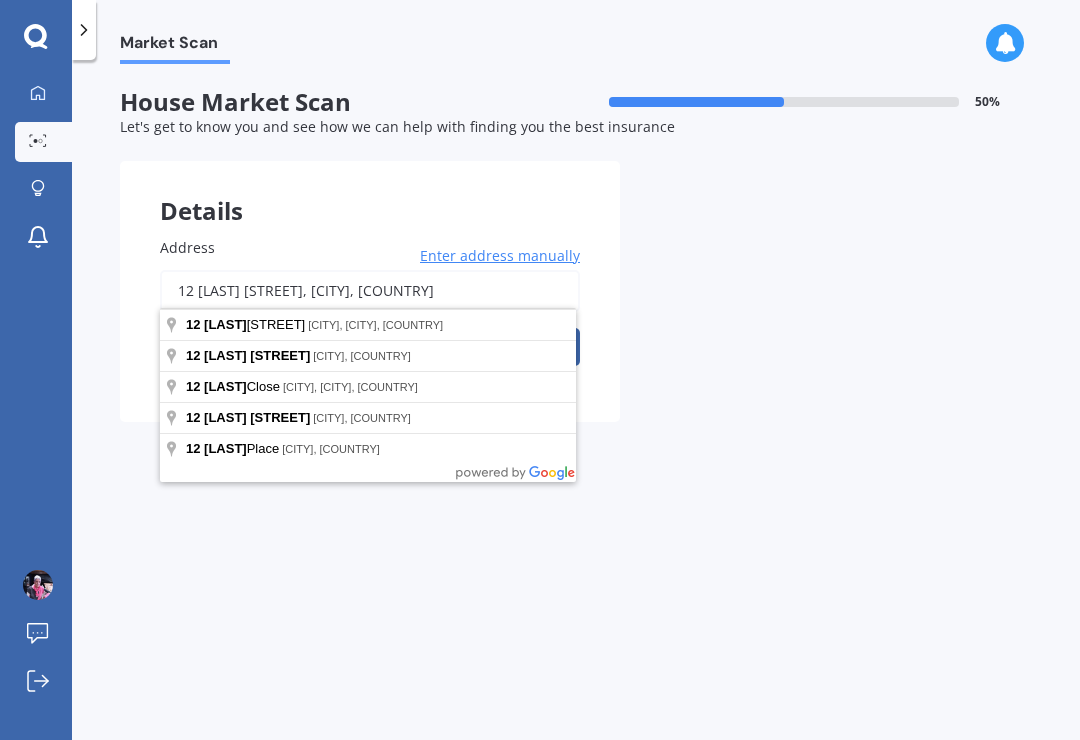 type on "12 [LAST] [STREET], [CITY], [POSTAL_CODE]" 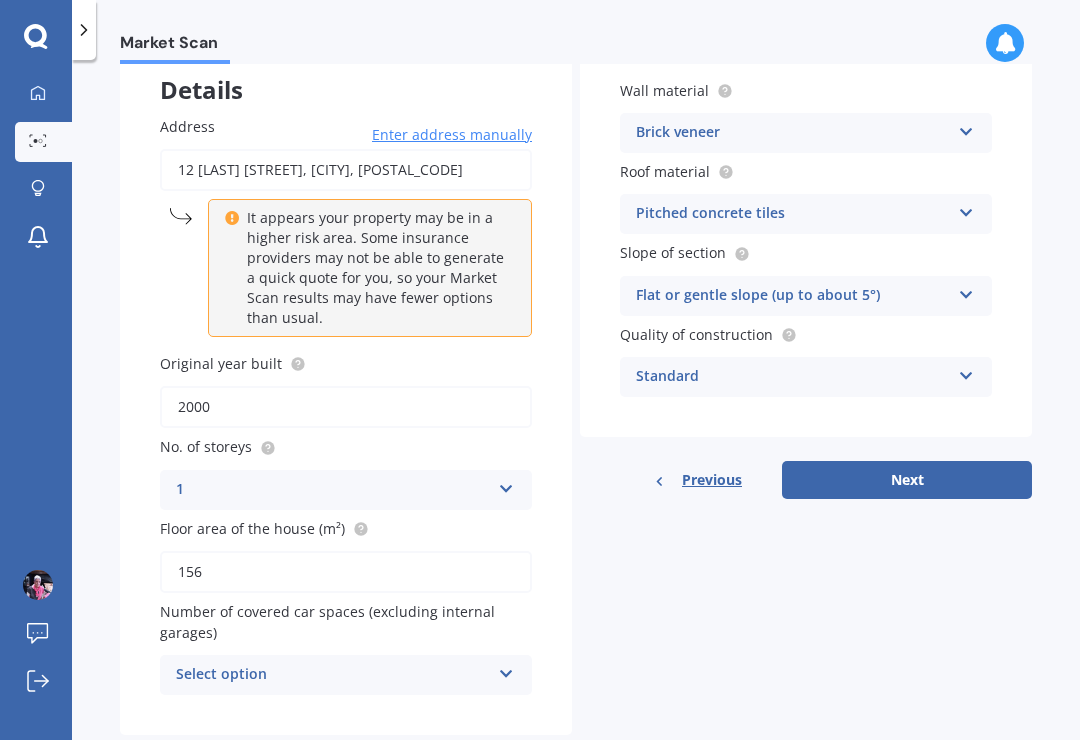 scroll, scrollTop: 120, scrollLeft: 0, axis: vertical 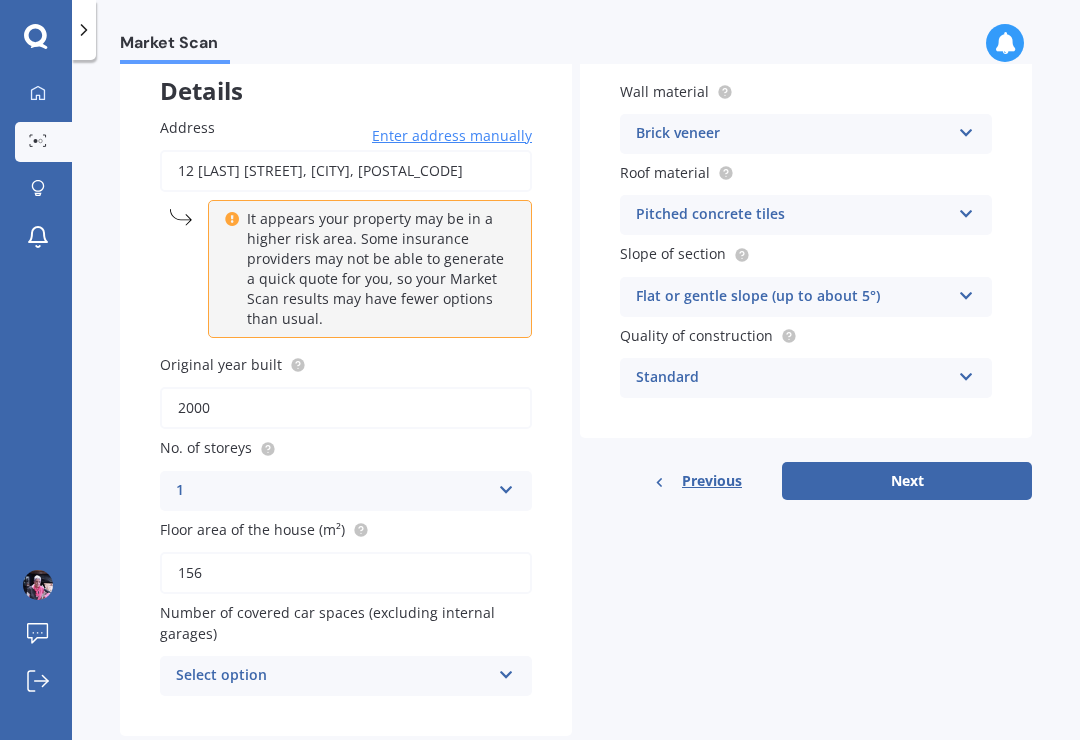click at bounding box center [506, 671] 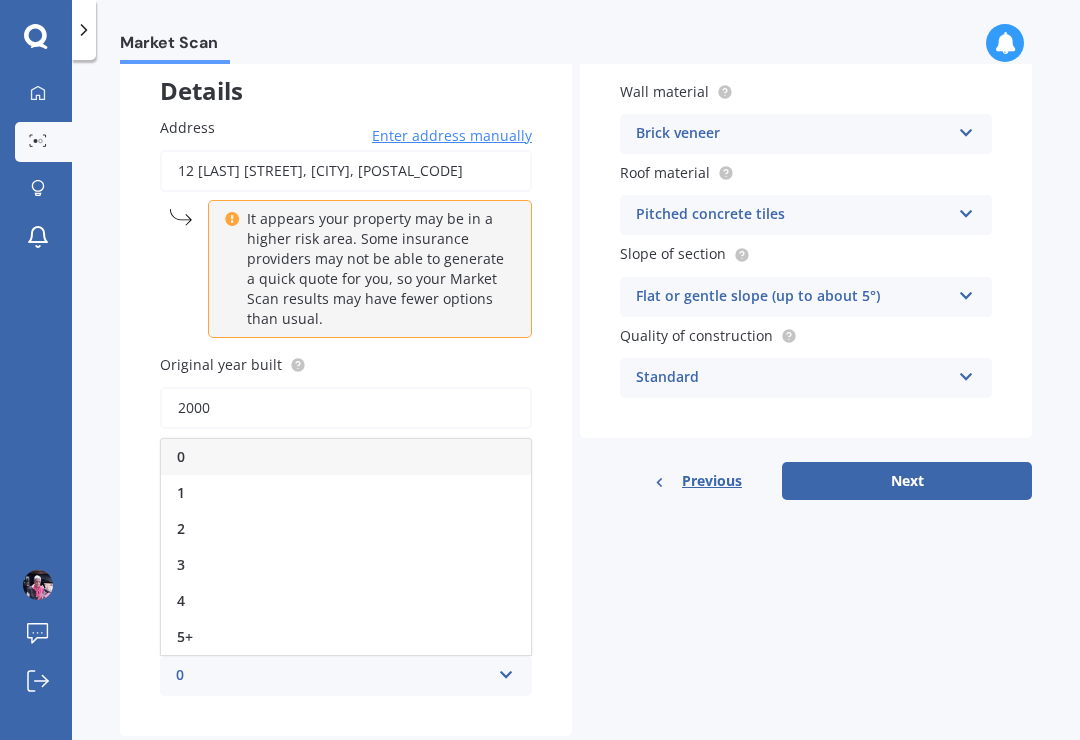 click on "2" at bounding box center (181, 528) 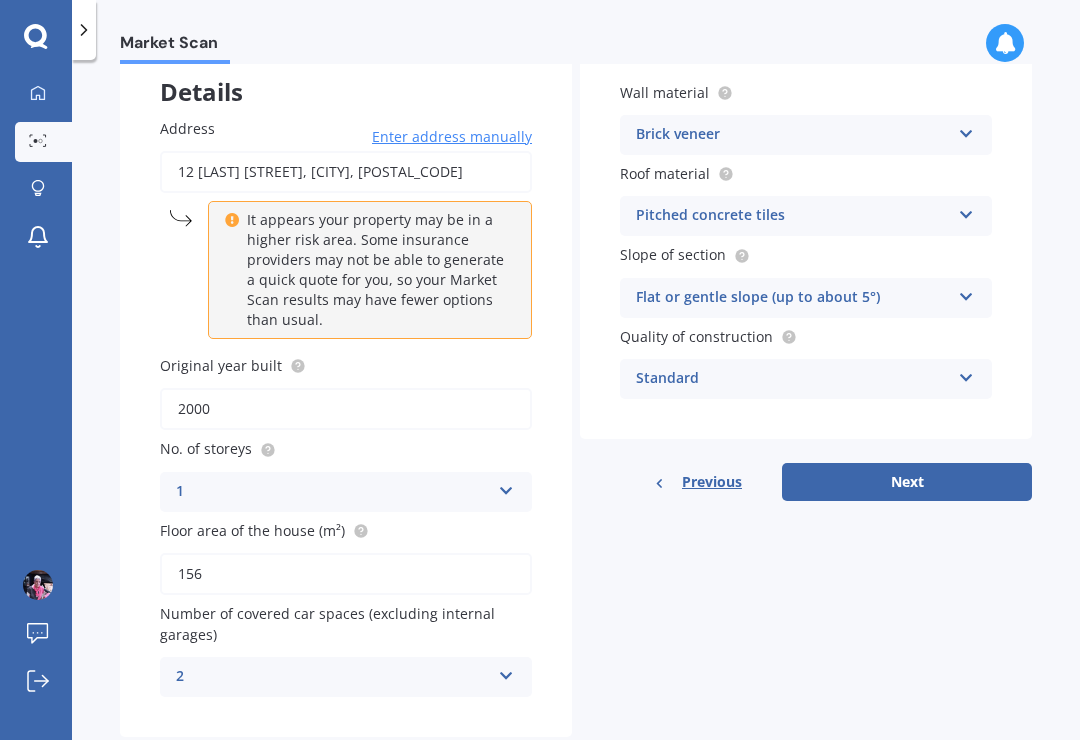 click on "Next" at bounding box center (907, 482) 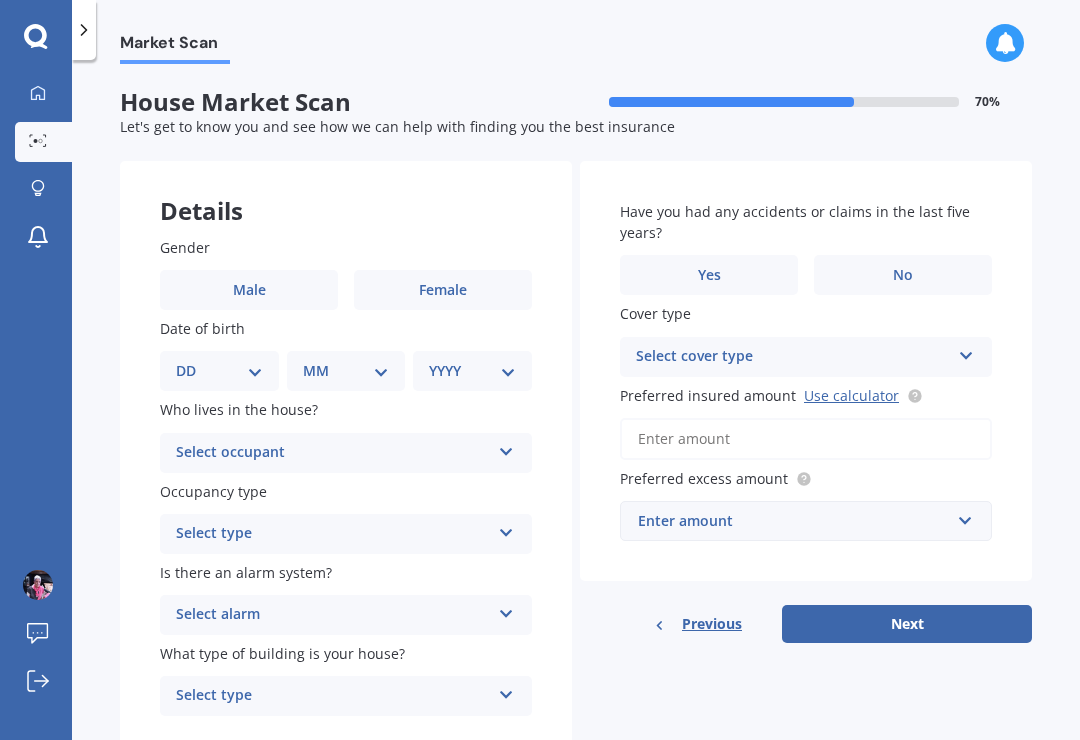 scroll, scrollTop: 0, scrollLeft: 0, axis: both 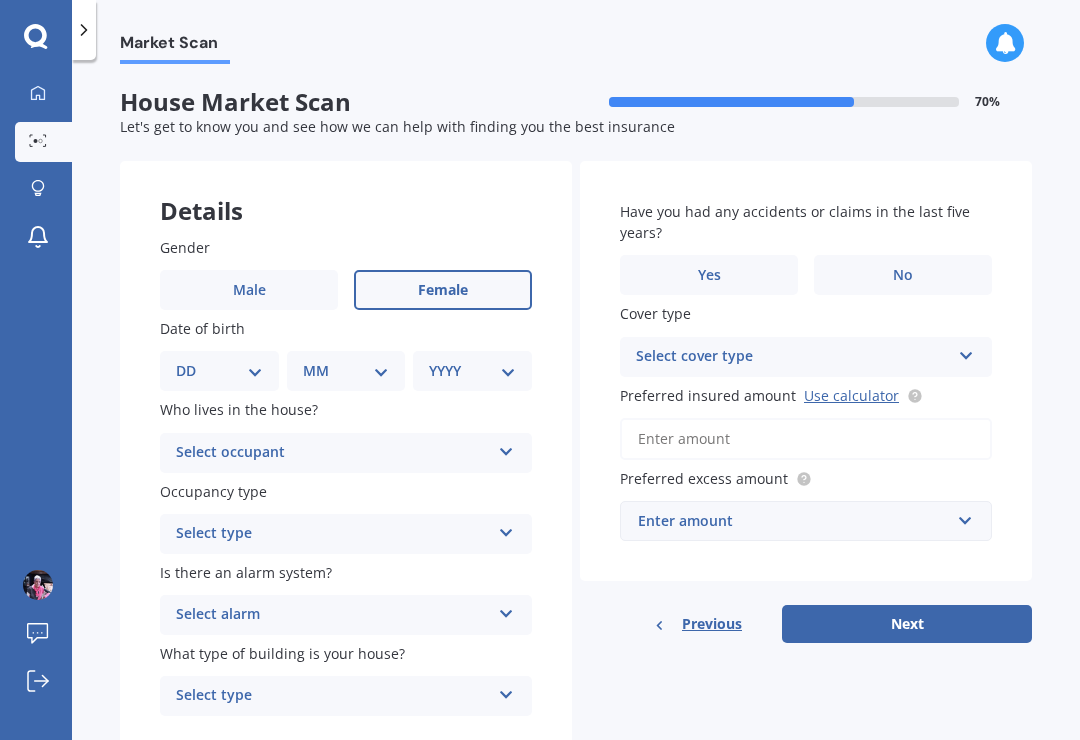 click on "DD 01 02 03 04 05 06 07 08 09 10 11 12 13 14 15 16 17 18 19 20 21 22 23 24 25 26 27 28 29 30 31" at bounding box center [219, 371] 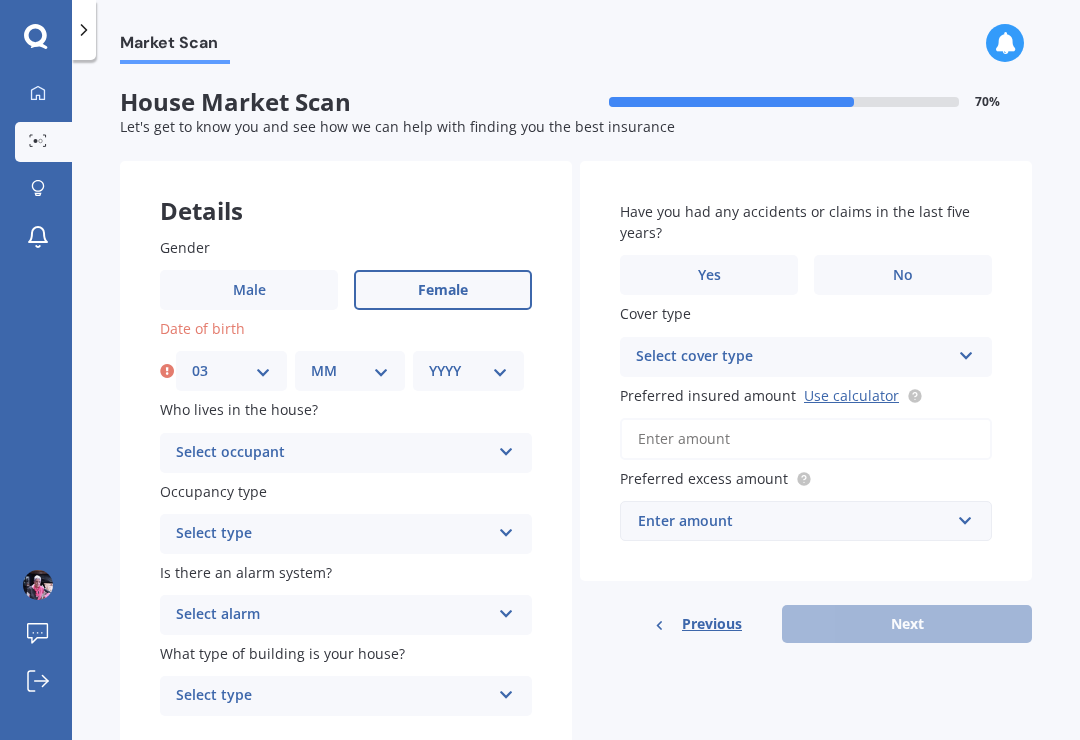 click on "MM 01 02 03 04 05 06 07 08 09 10 11 12" at bounding box center [350, 371] 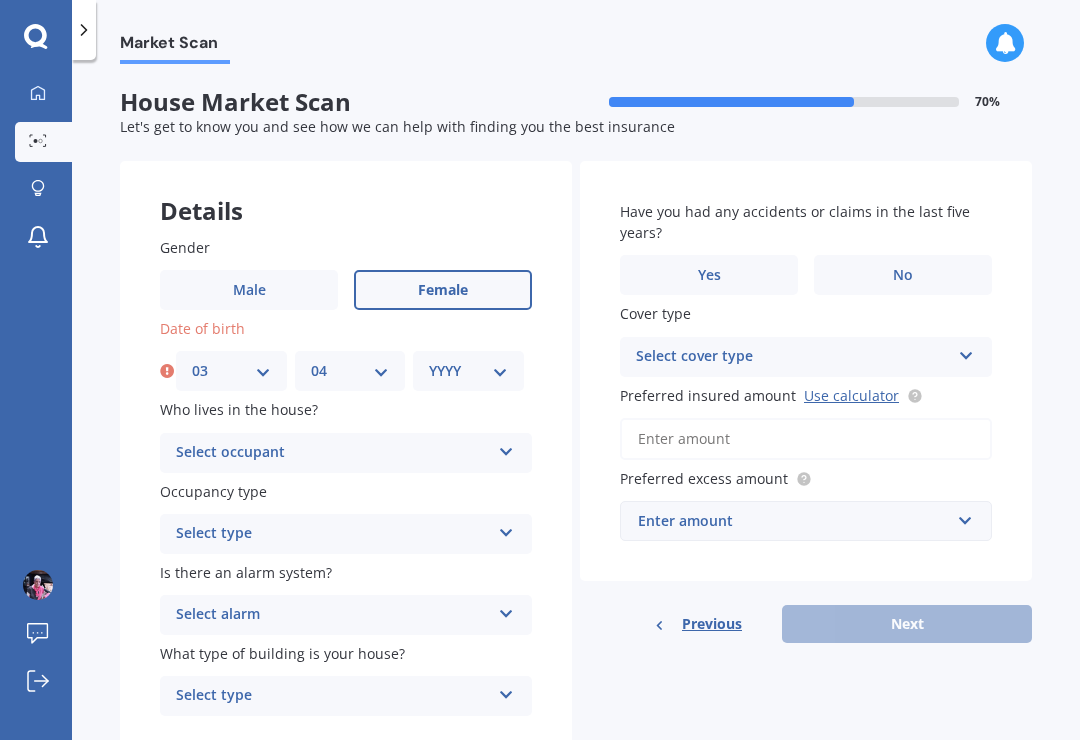 click on "YYYY 2009 2008 2007 2006 2005 2004 2003 2002 2001 2000 1999 1998 1997 1996 1995 1994 1993 1992 1991 1990 1989 1988 1987 1986 1985 1984 1983 1982 1981 1980 1979 1978 1977 1976 1975 1974 1973 1972 1971 1970 1969 1968 1967 1966 1965 1964 1963 1962 1961 1960 1959 1958 1957 1956 1955 1954 1953 1952 1951 1950 1949 1948 1947 1946 1945 1944 1943 1942 1941 1940 1939 1938 1937 1936 1935 1934 1933 1932 1931 1930 1929 1928 1927 1926 1925 1924 1923 1922 1921 1920 1919 1918 1917 1916 1915 1914 1913 1912 1911 1910" at bounding box center [468, 371] 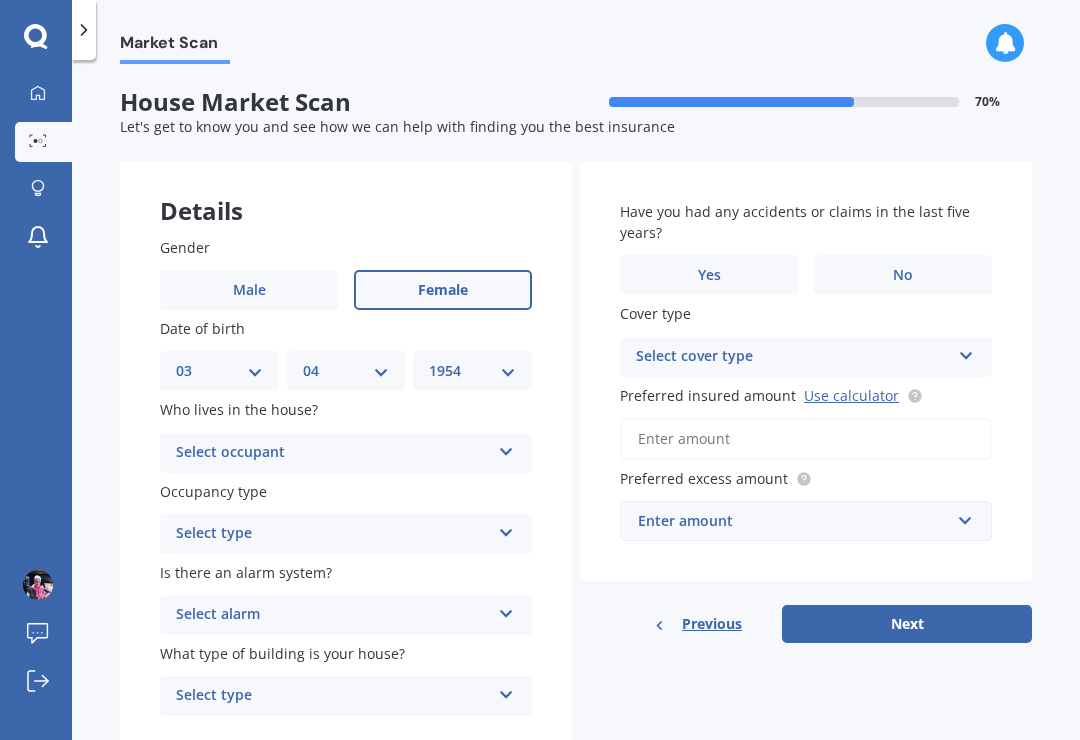 click at bounding box center [506, 448] 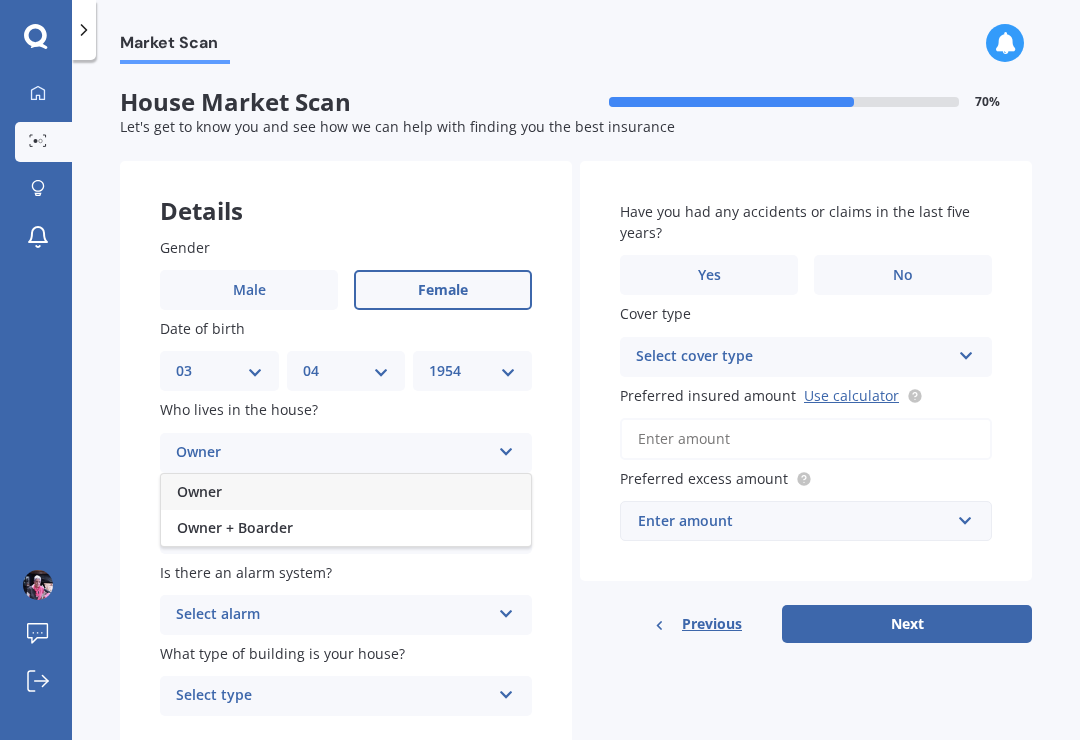 click on "Owner" at bounding box center (199, 491) 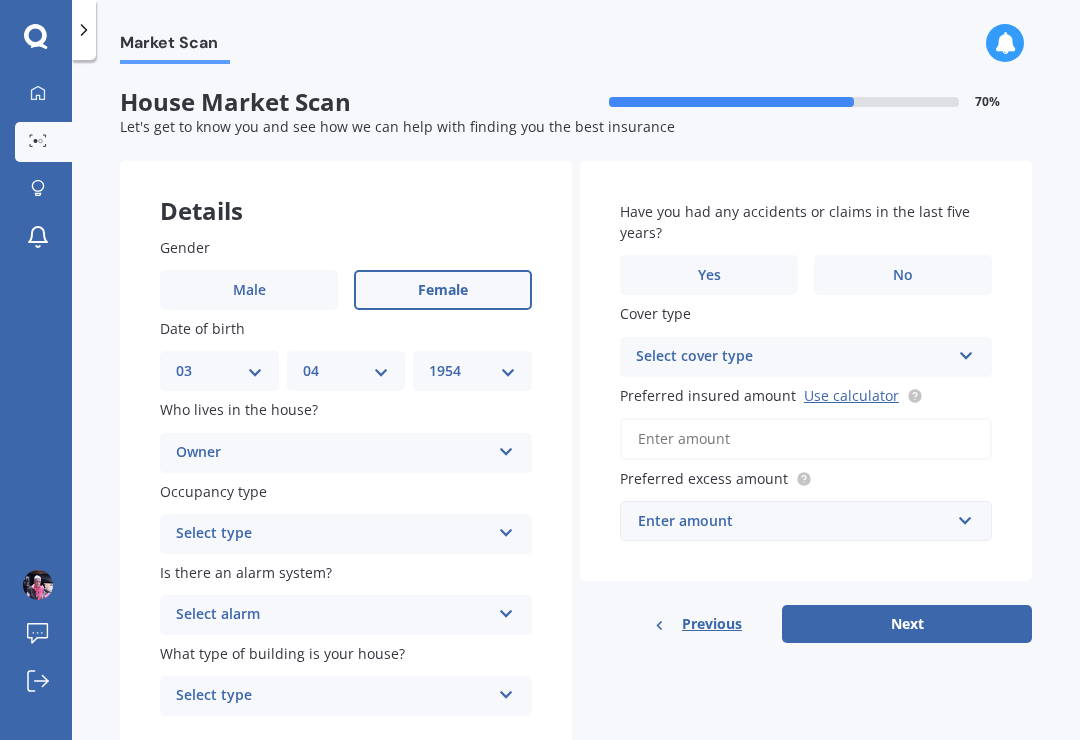 click at bounding box center [506, 529] 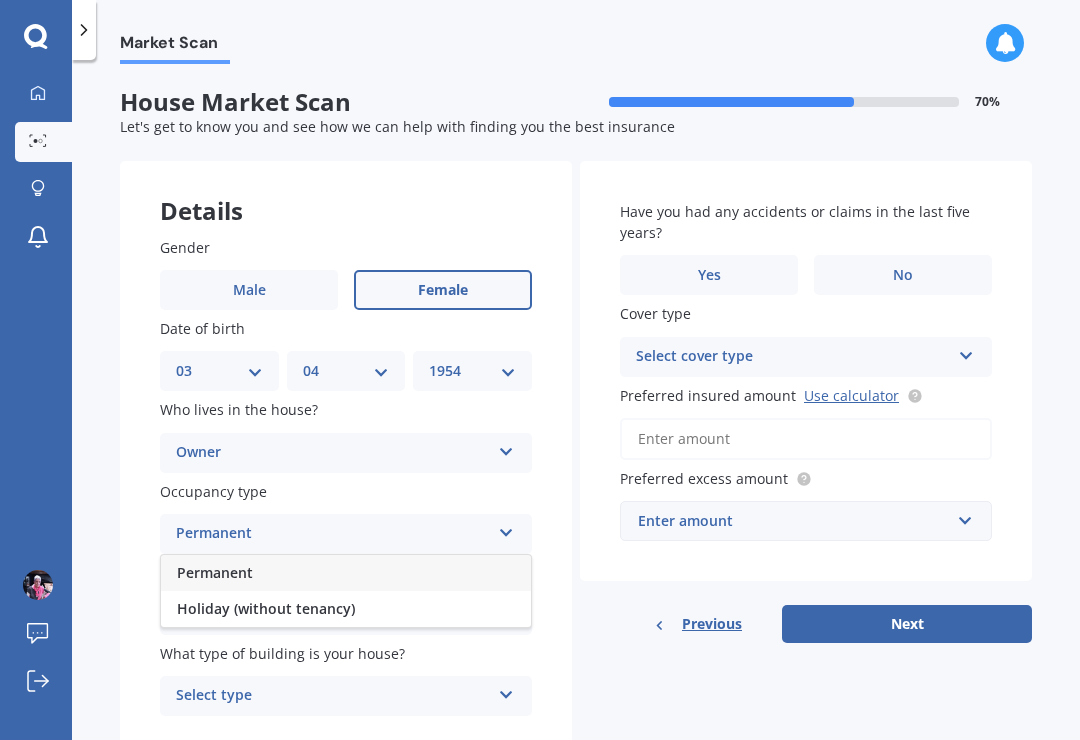 click on "Permanent" at bounding box center (215, 572) 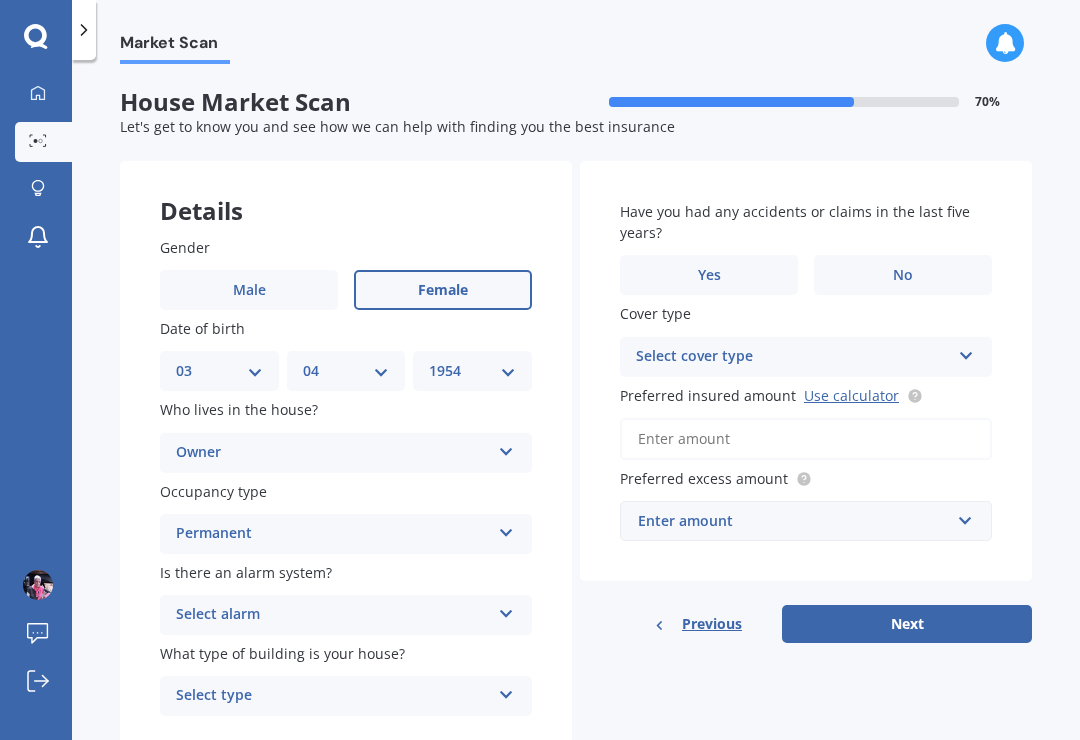 click on "Is there an alarm system?" at bounding box center (246, 572) 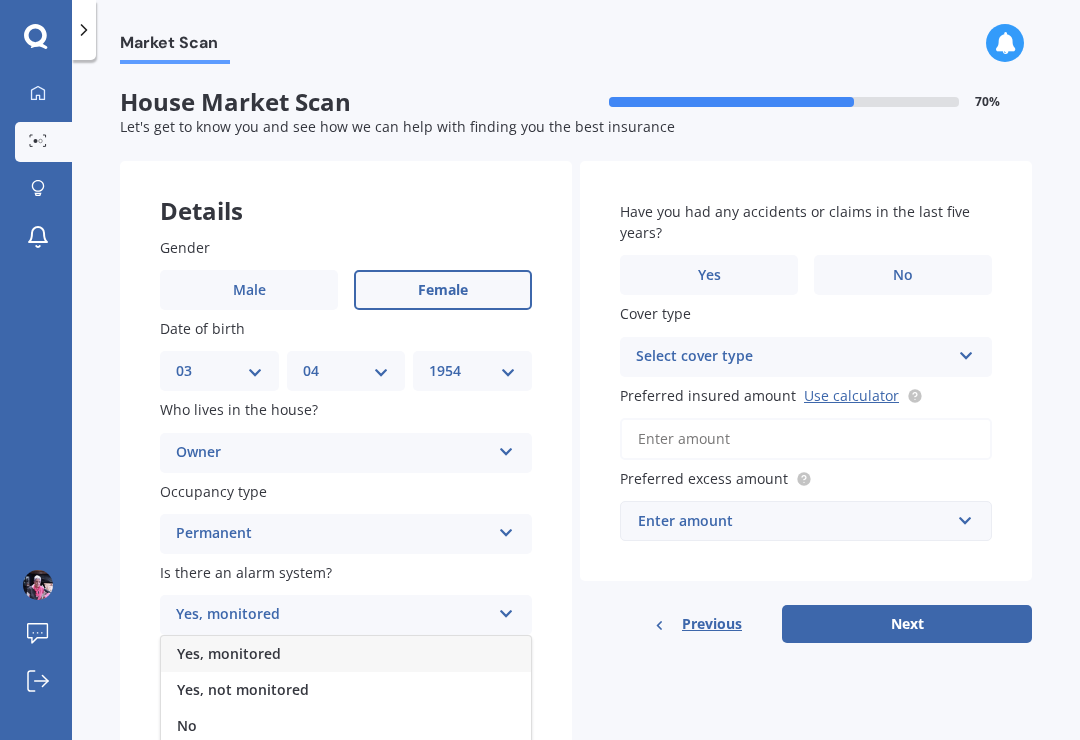 click on "Yes, not monitored" at bounding box center (243, 689) 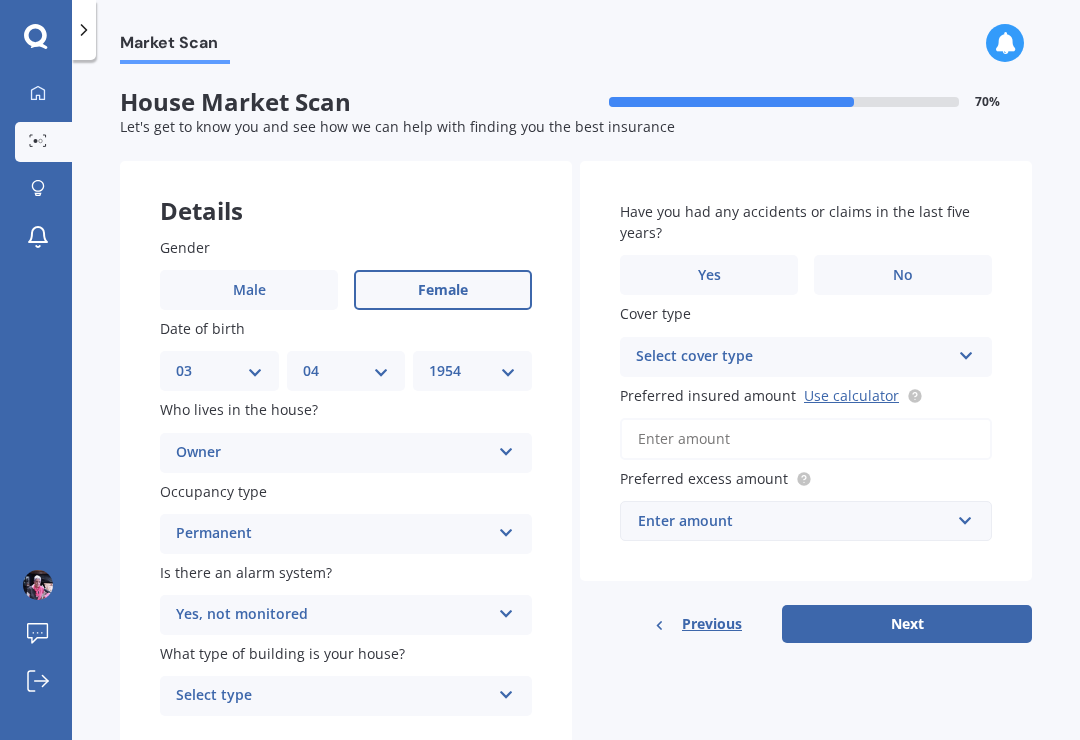 click at bounding box center (506, 691) 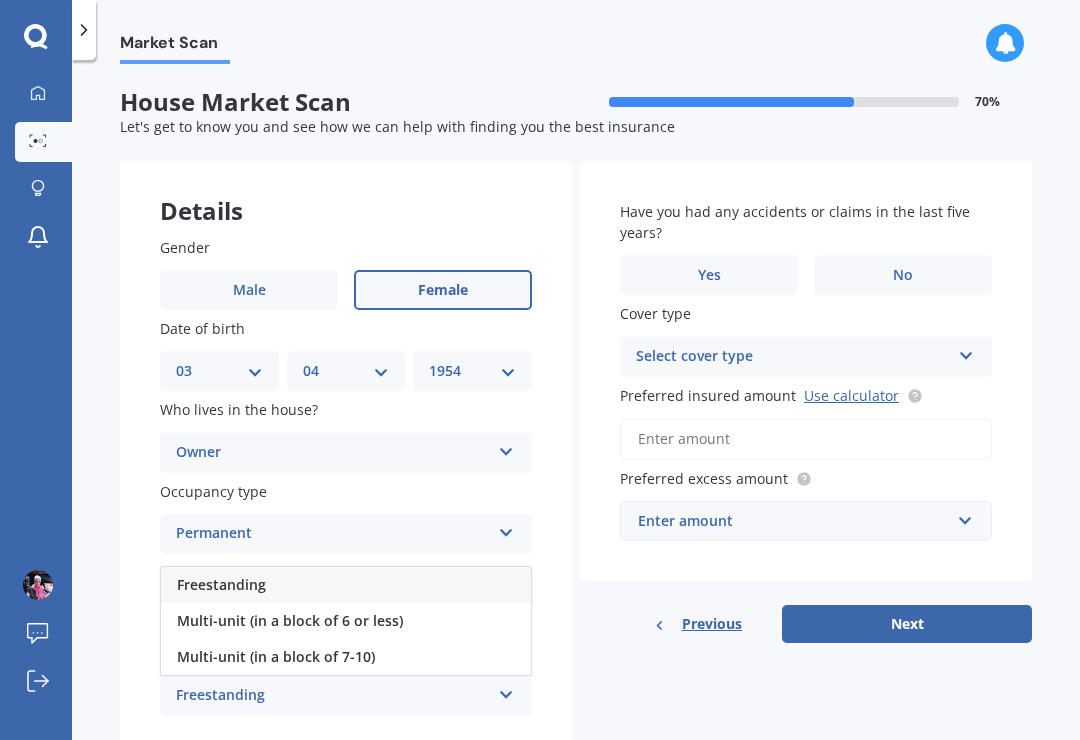 click on "Freestanding" at bounding box center (221, 584) 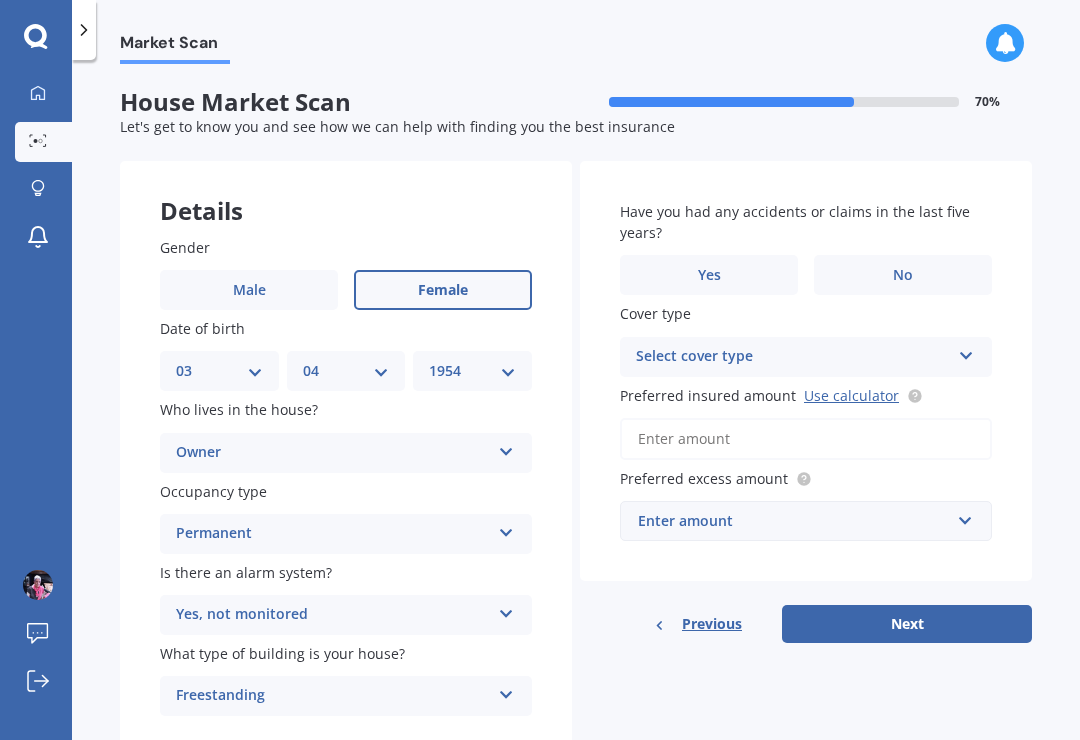 scroll, scrollTop: 0, scrollLeft: 0, axis: both 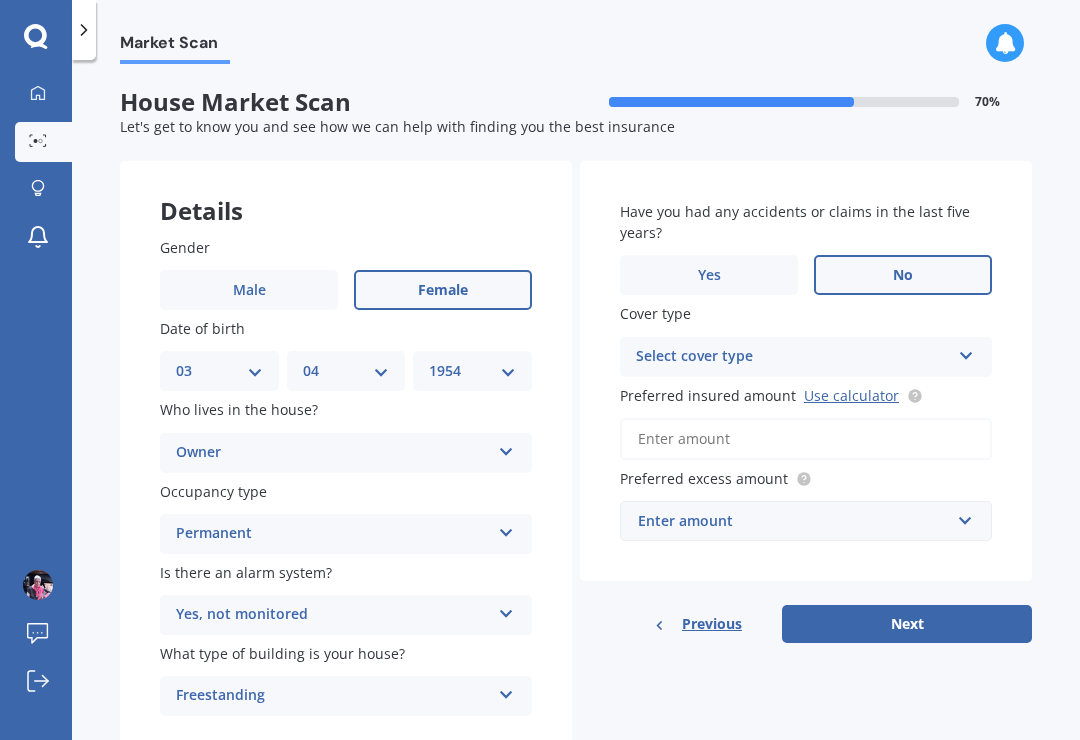 click at bounding box center (966, 352) 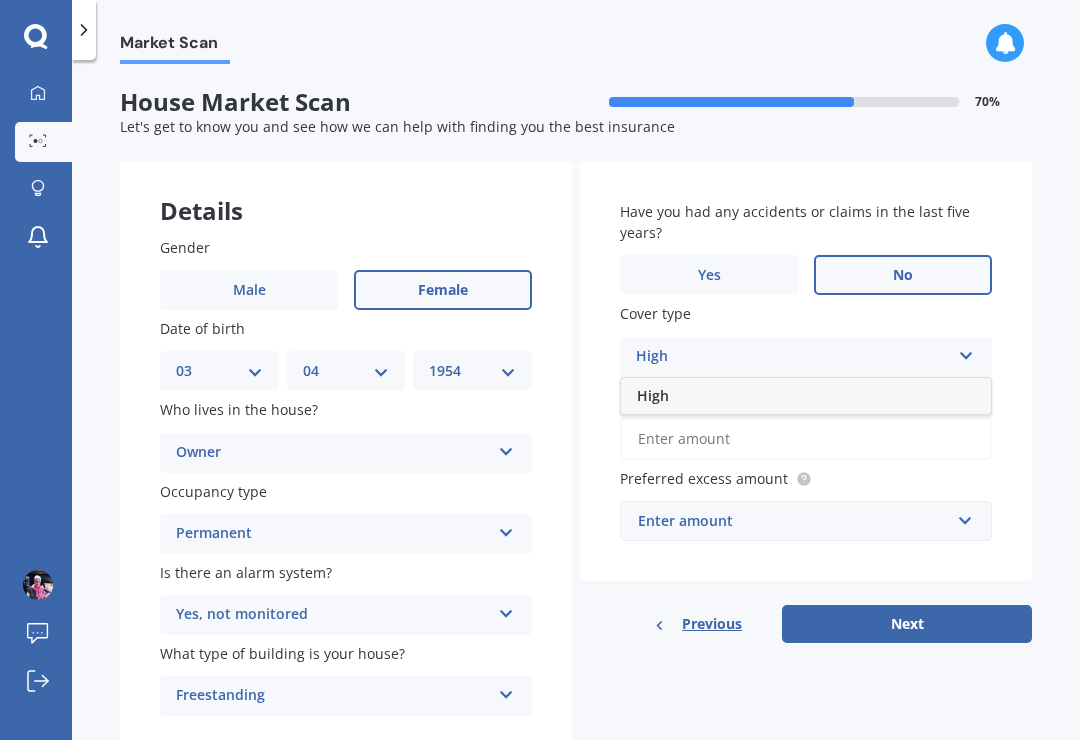 click at bounding box center [966, 352] 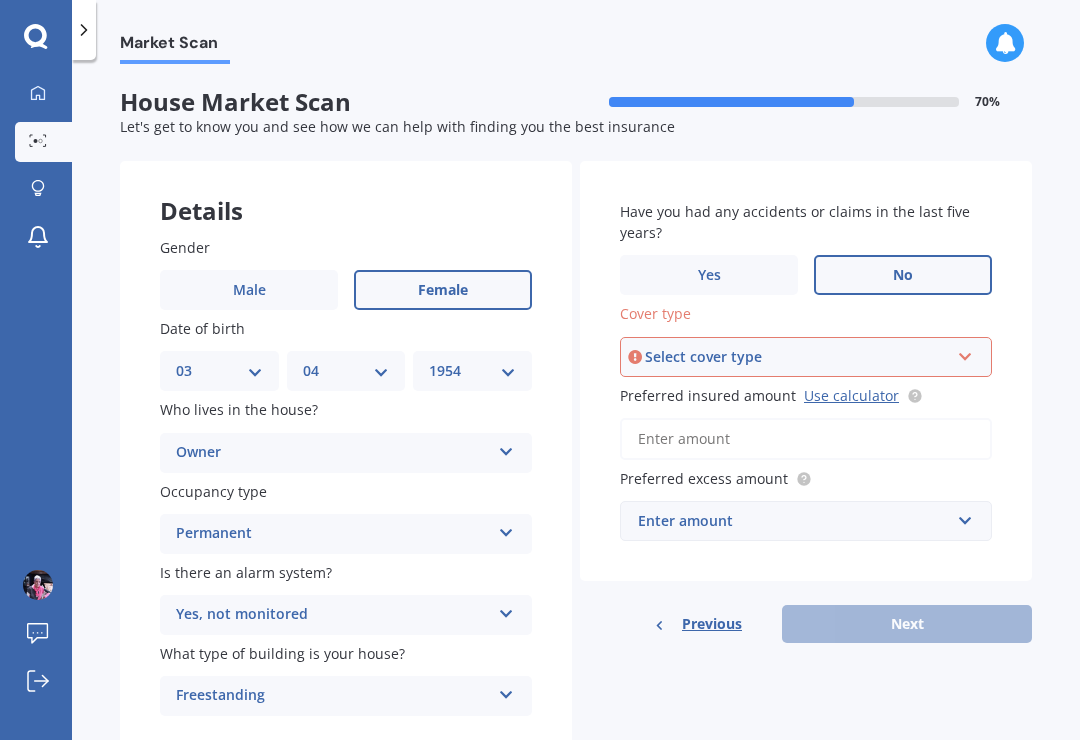 click at bounding box center (965, 353) 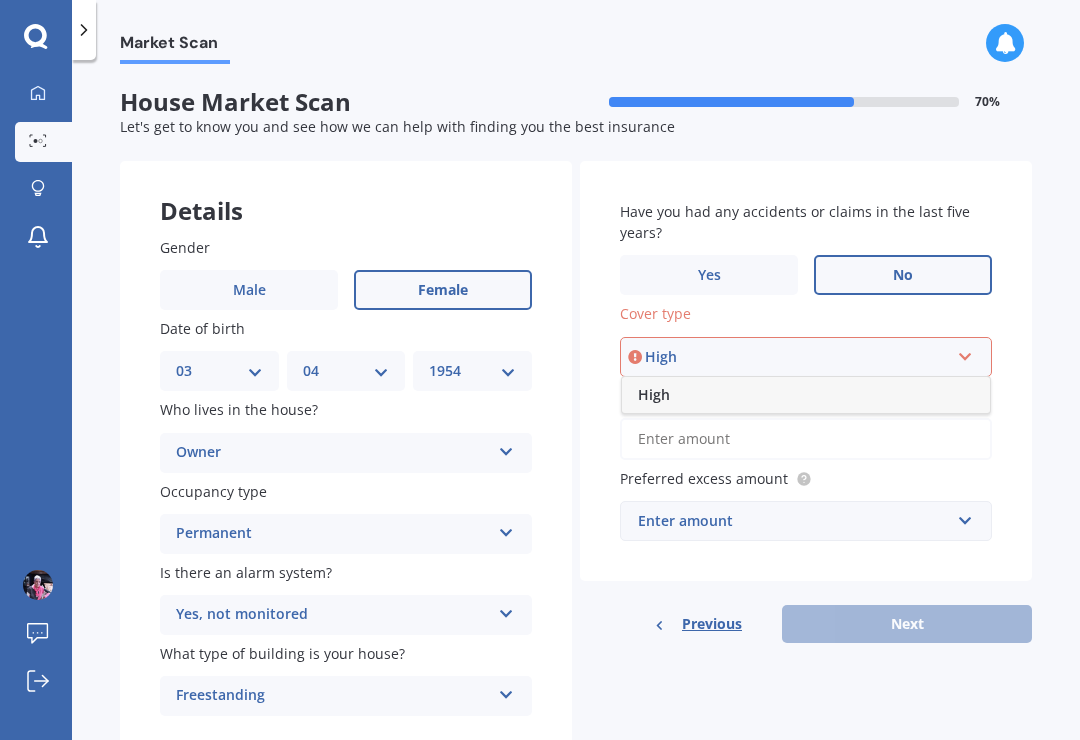 click on "High" at bounding box center (654, 394) 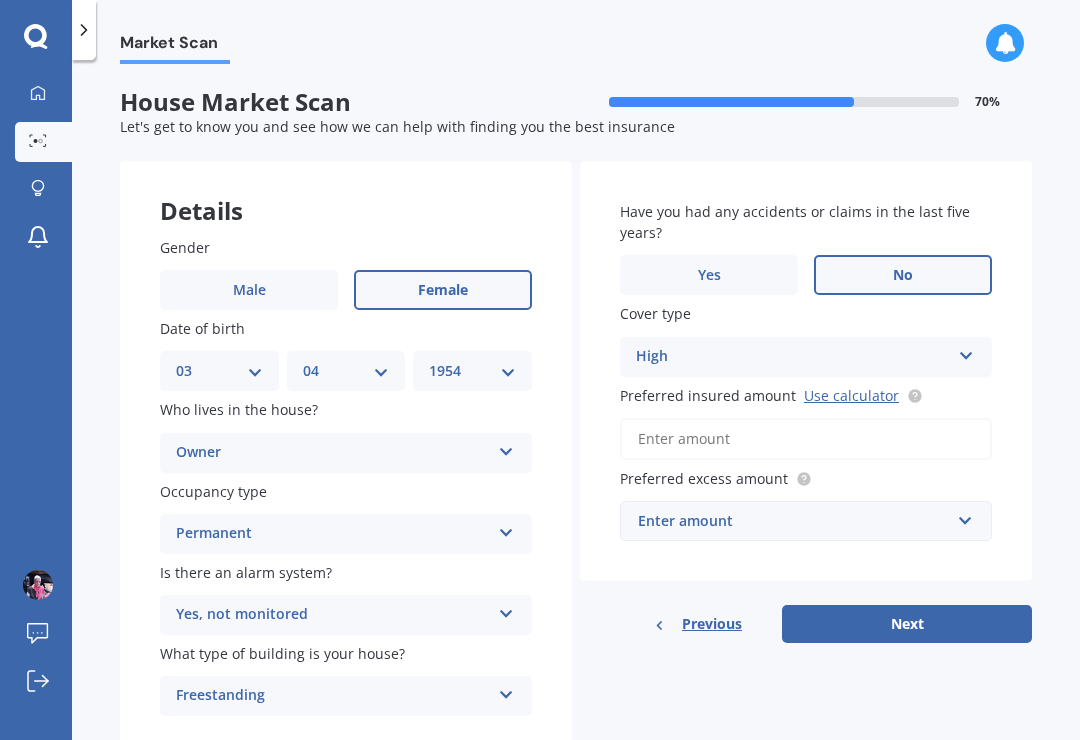 click on "Use calculator" at bounding box center (851, 395) 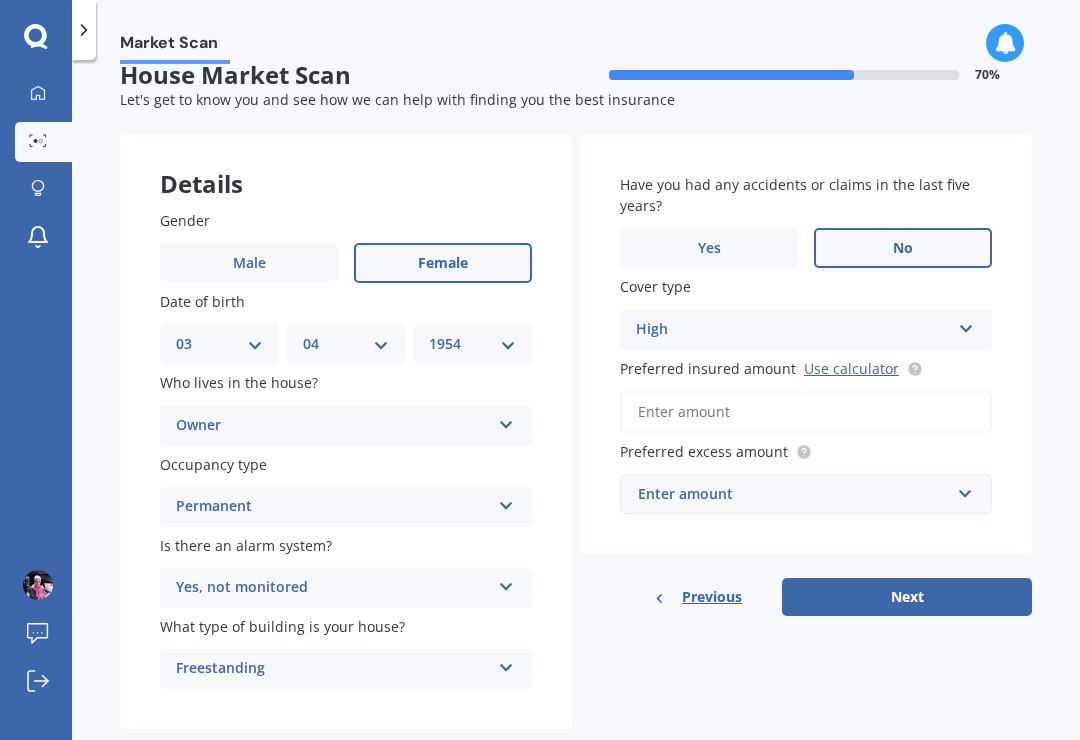 scroll, scrollTop: 26, scrollLeft: 0, axis: vertical 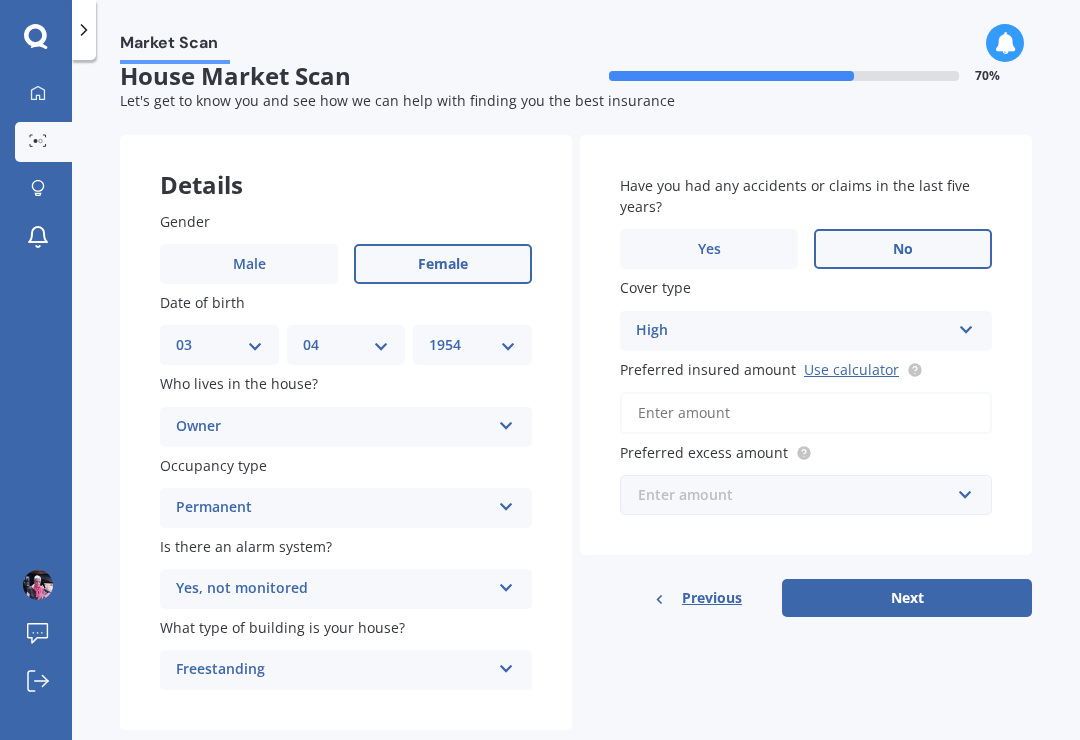 click at bounding box center (799, 495) 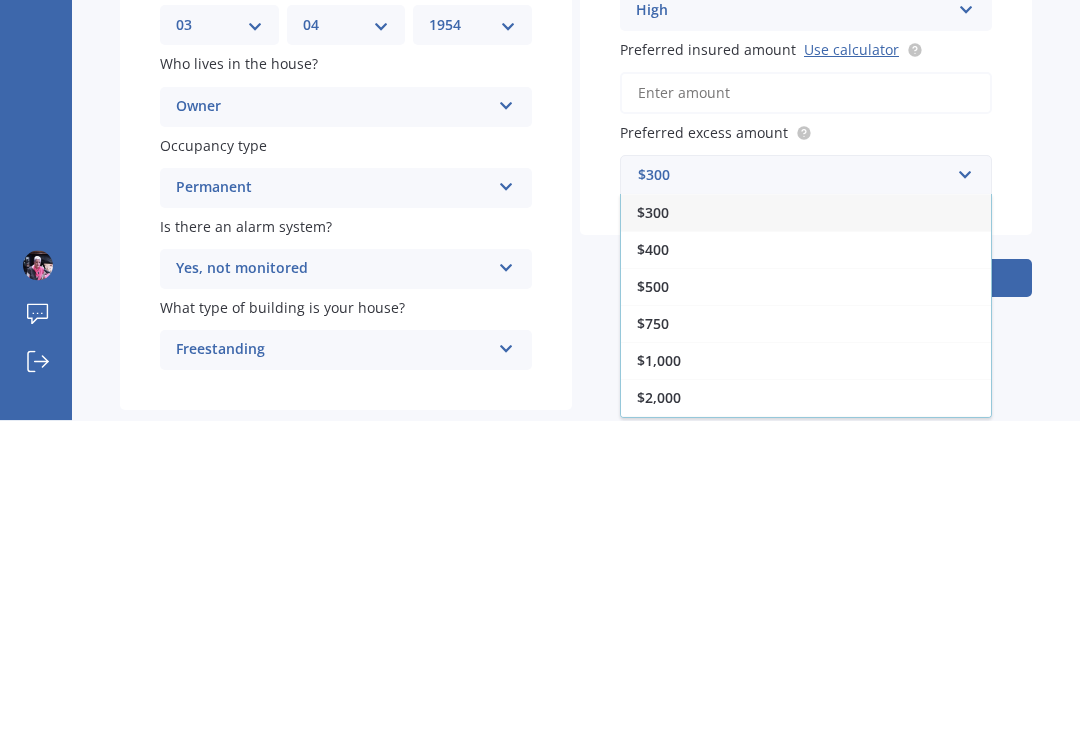 click on "Have you had any accidents or claims in the last five years? Yes No Cover type High High Preferred insured amount Use calculator Preferred excess amount [PRICE] [PRICE] [PRICE] [PRICE] [PRICE] [PRICE] [PRICE] [PRICE]" at bounding box center [806, 345] 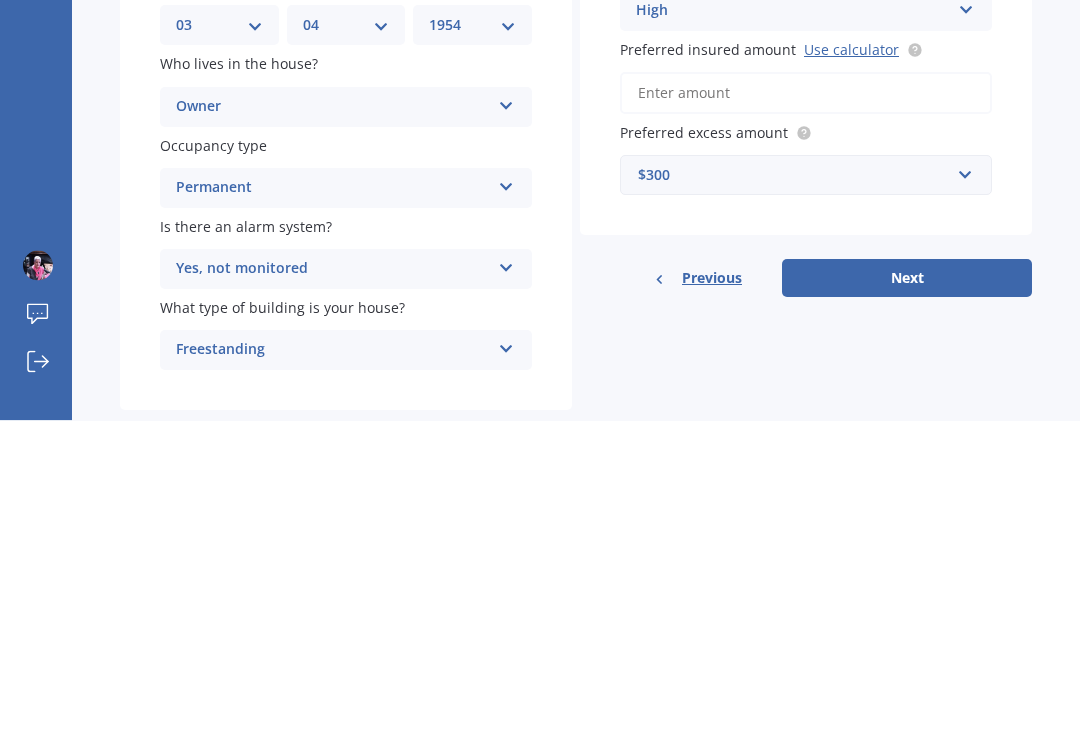 scroll, scrollTop: 31, scrollLeft: 0, axis: vertical 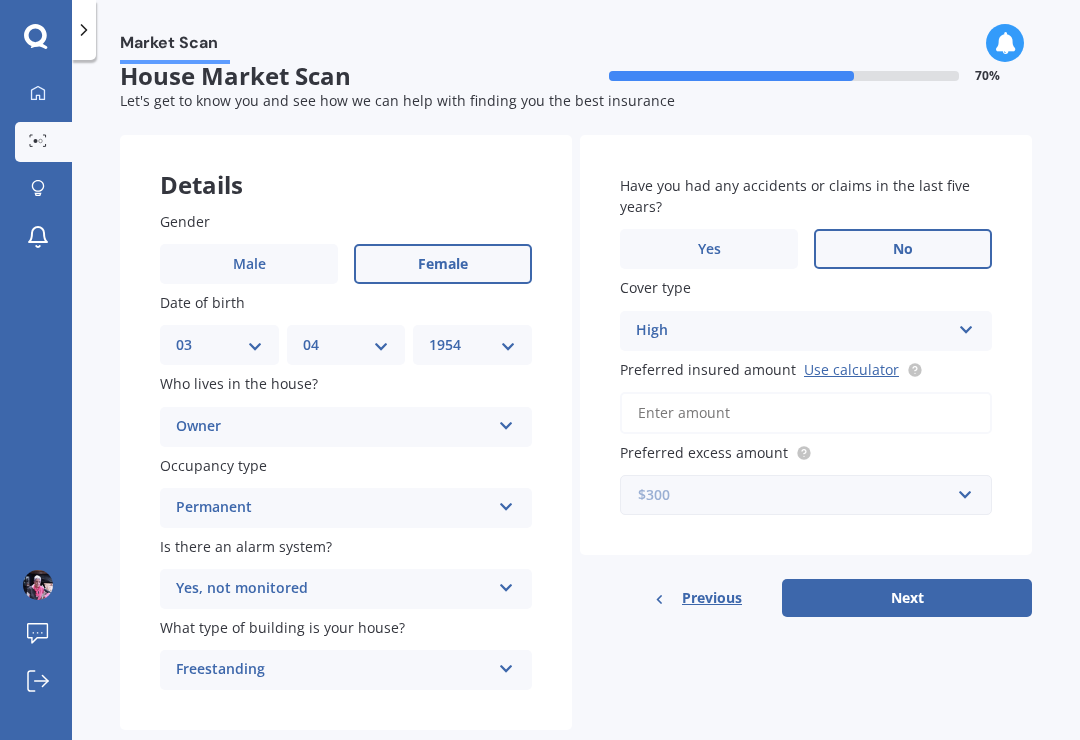 click at bounding box center [799, 495] 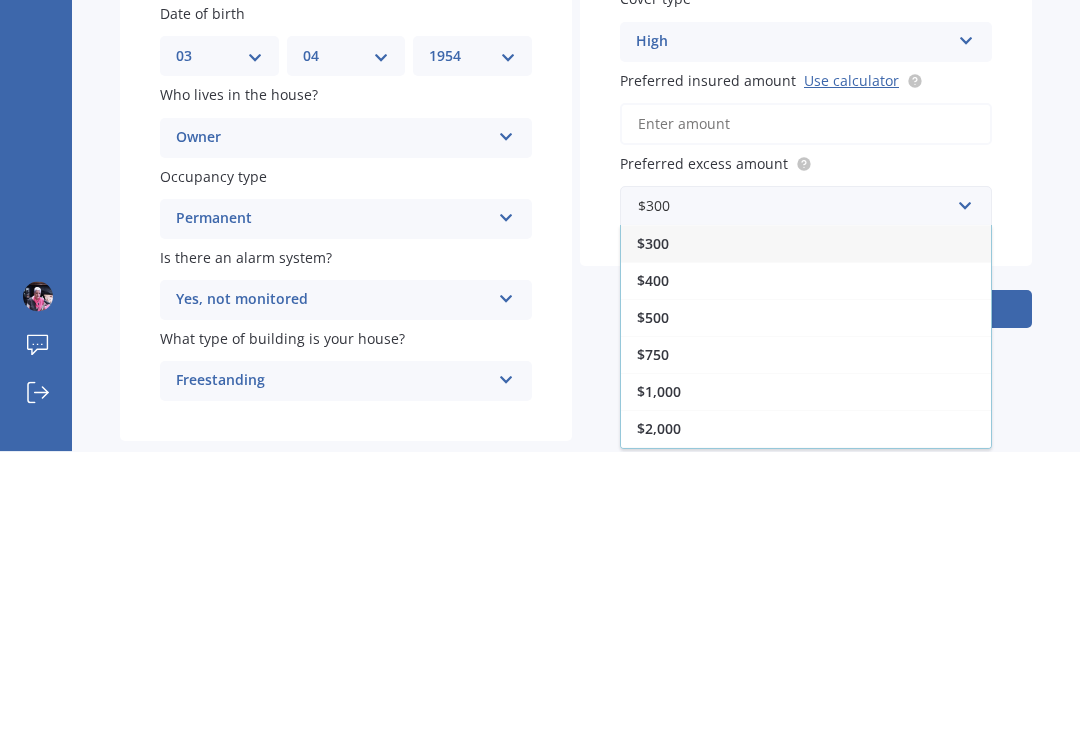 click on "$750" at bounding box center [653, 643] 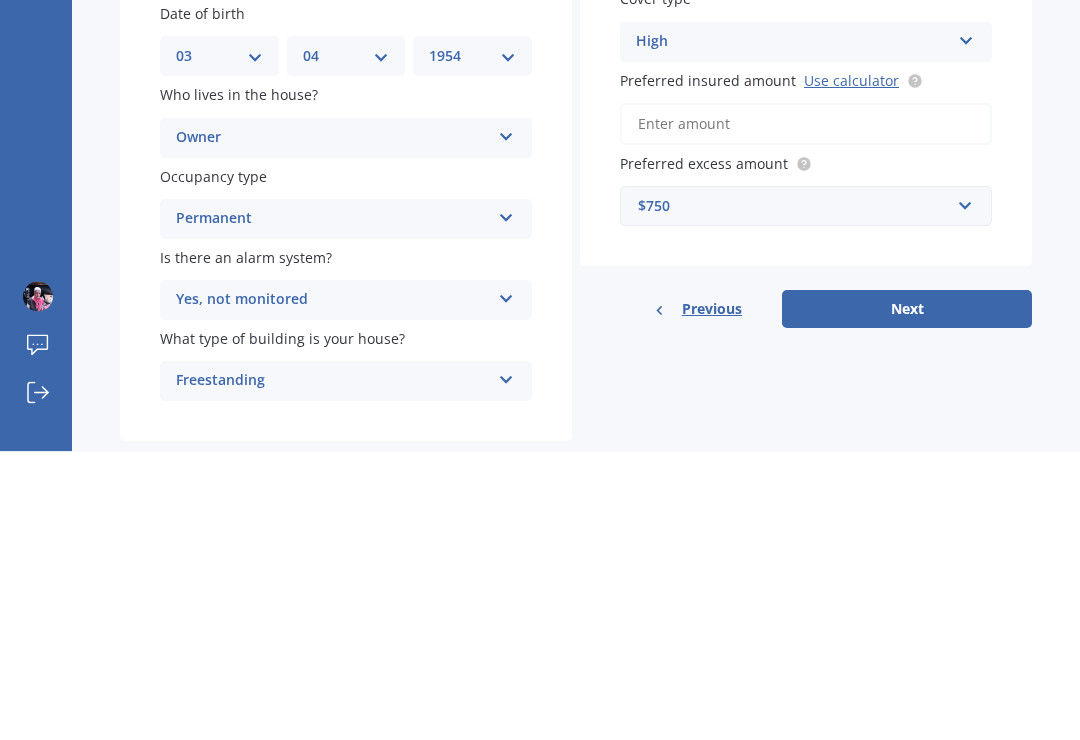 click on "Next" at bounding box center (907, 598) 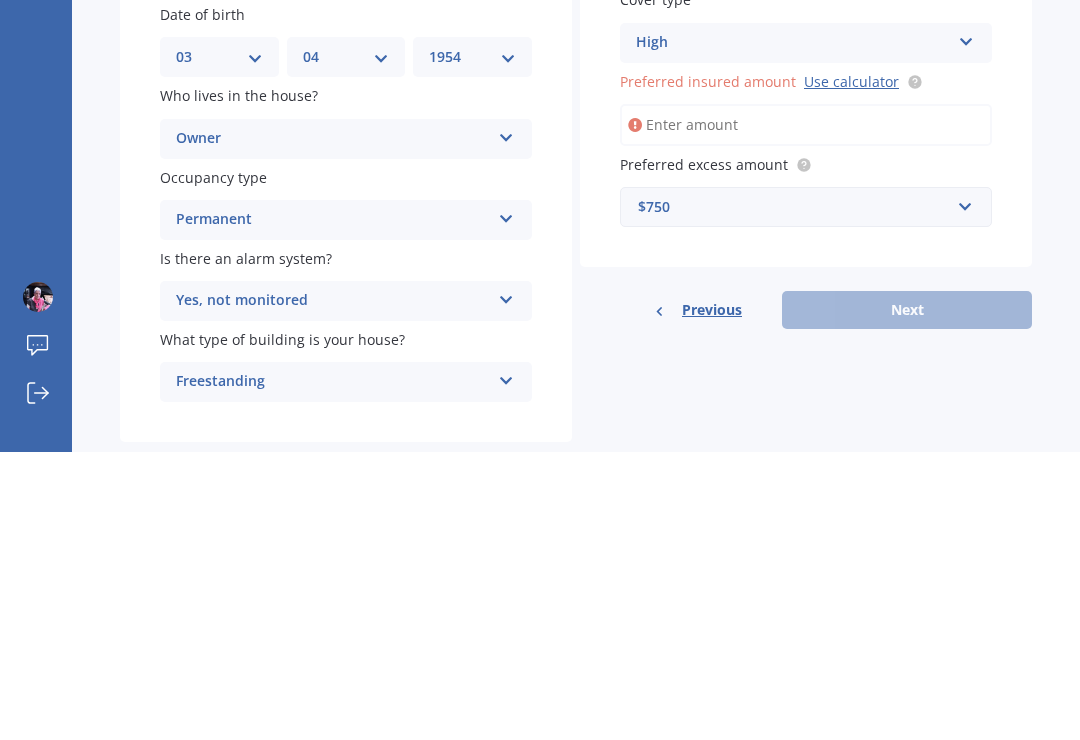 click on "Preferred insured amount Use calculator" at bounding box center [806, 413] 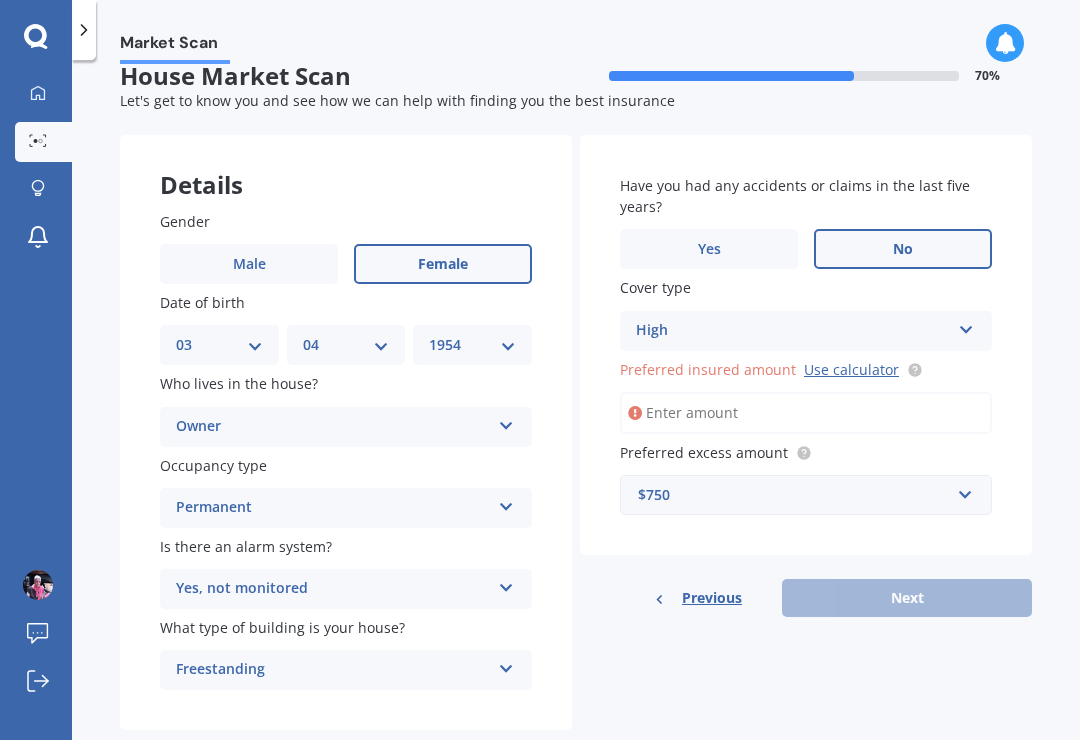 click on "High" at bounding box center (793, 331) 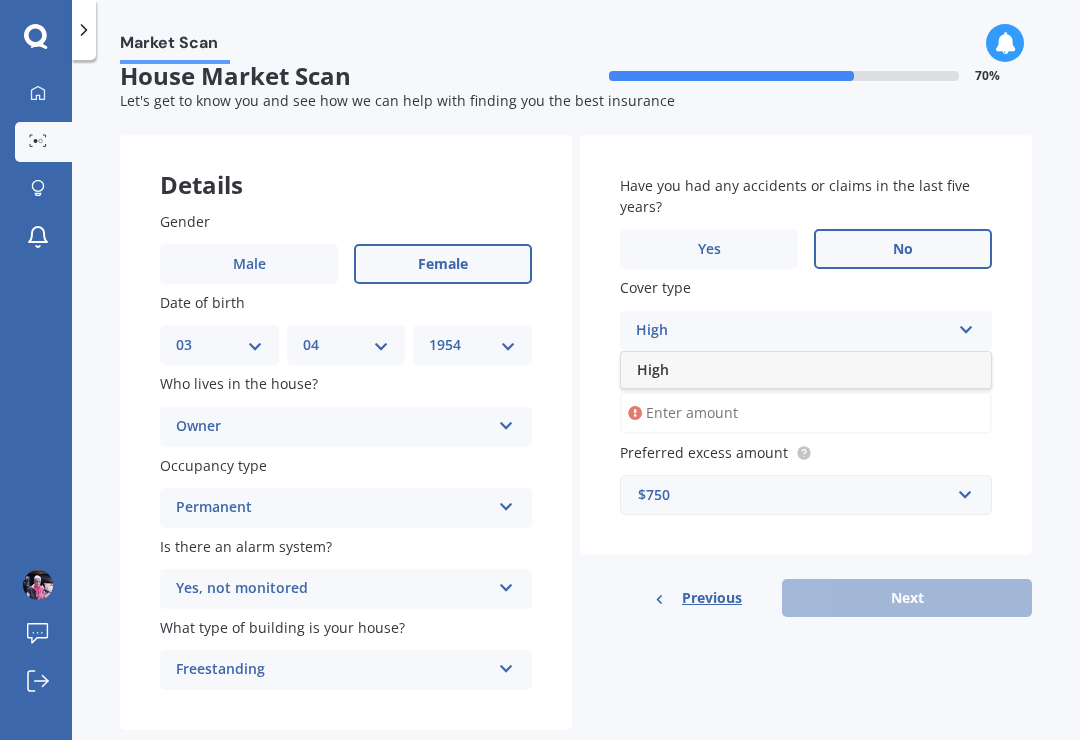 click on "Preferred insured amount Use calculator" at bounding box center [806, 413] 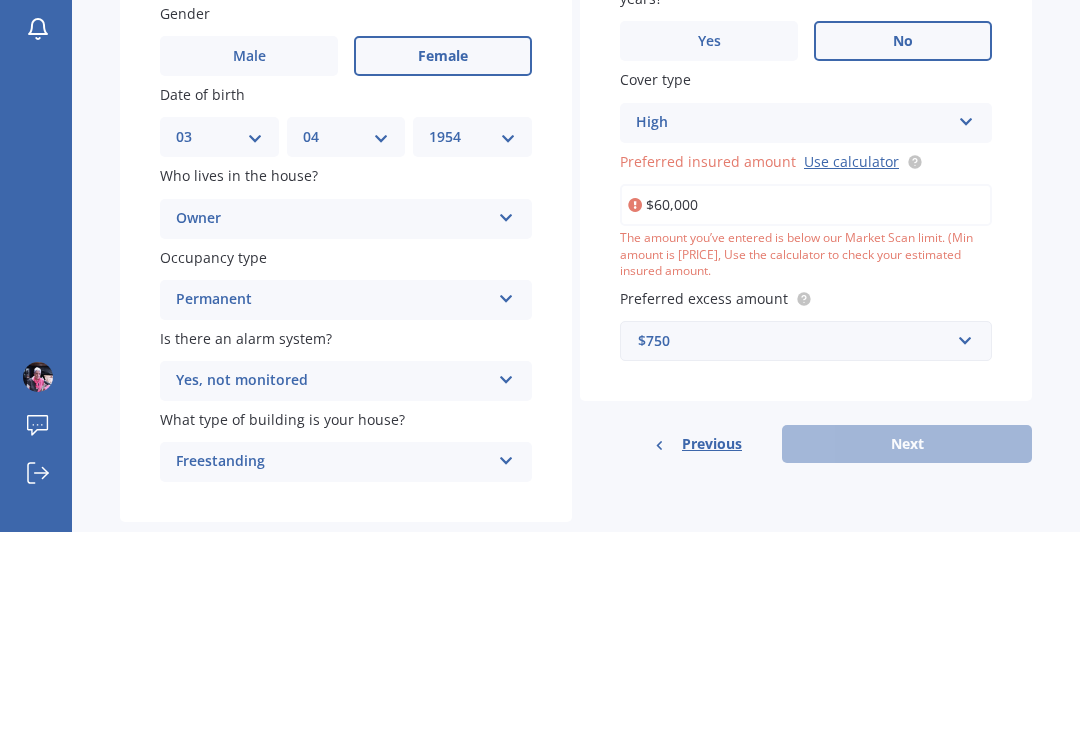 type on "$600,000" 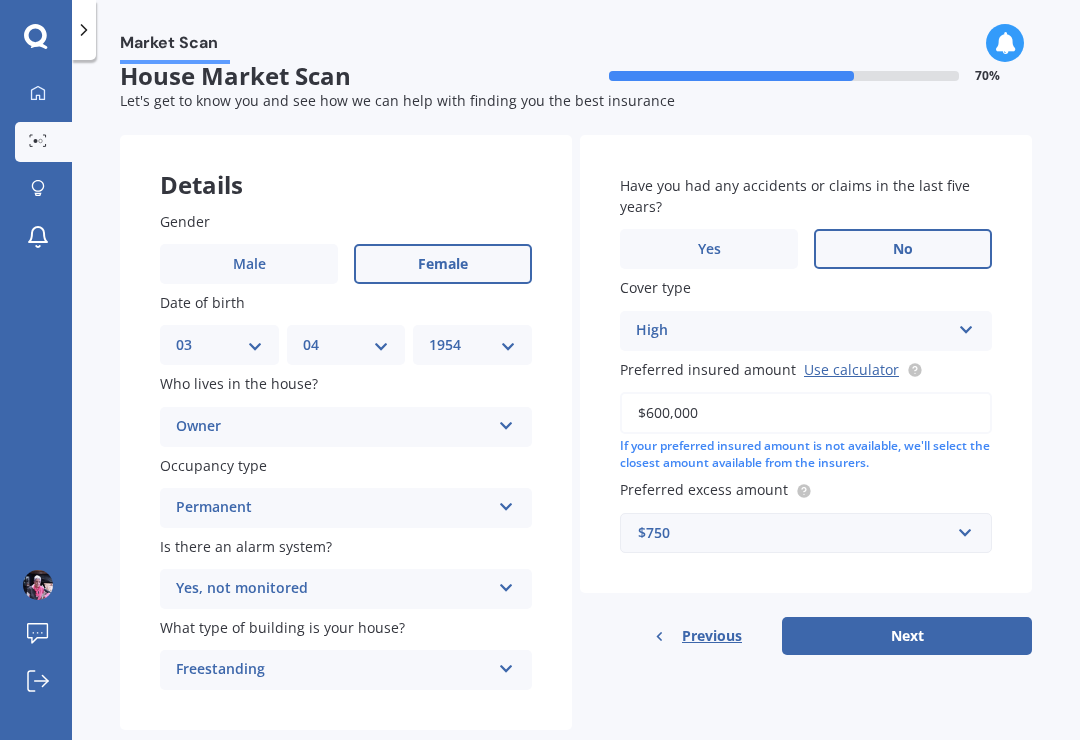 click on "Next" at bounding box center (907, 636) 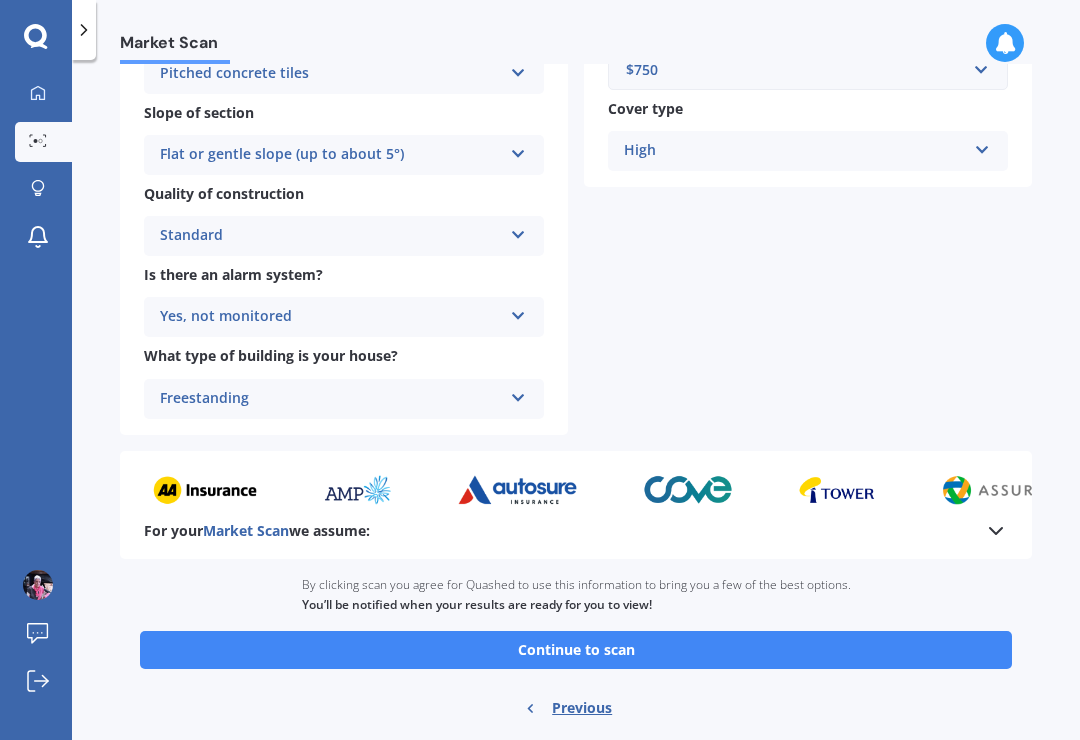 scroll, scrollTop: 648, scrollLeft: 0, axis: vertical 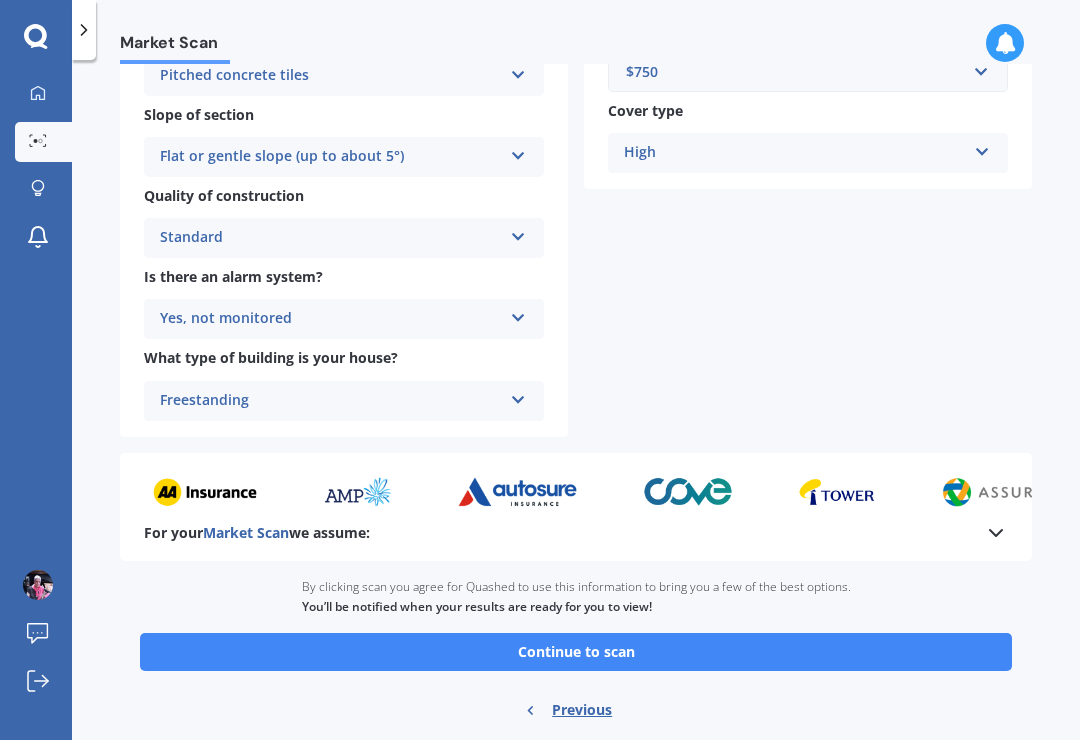 click on "Continue to scan" at bounding box center (576, 652) 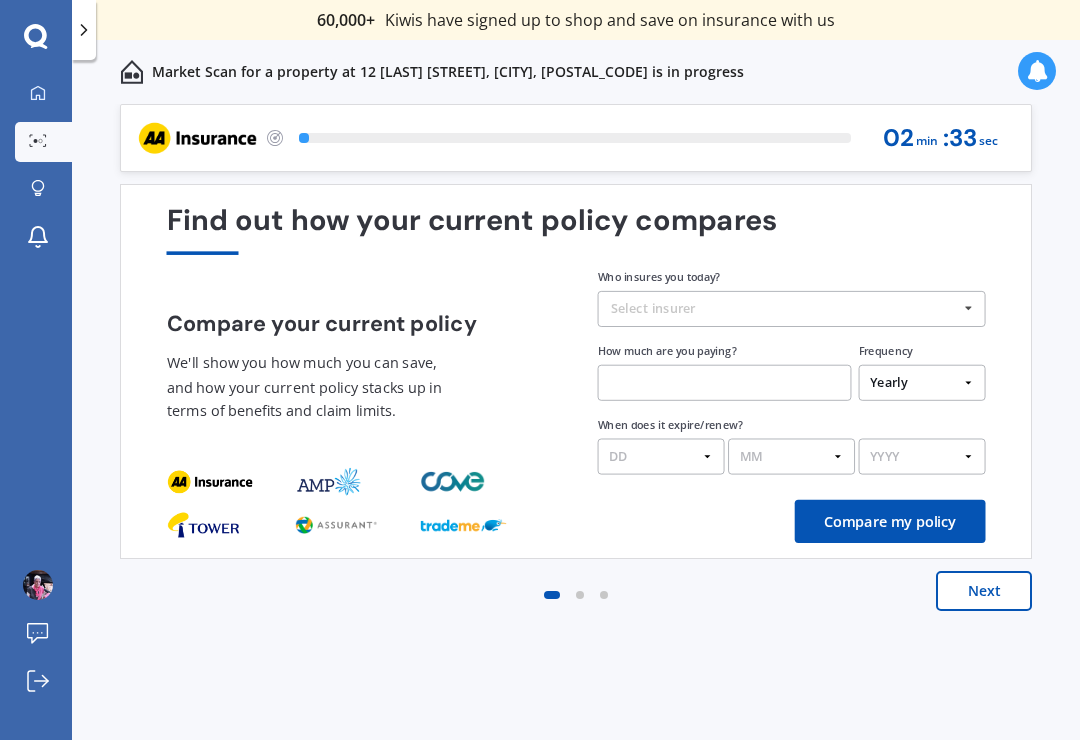 scroll, scrollTop: 0, scrollLeft: 0, axis: both 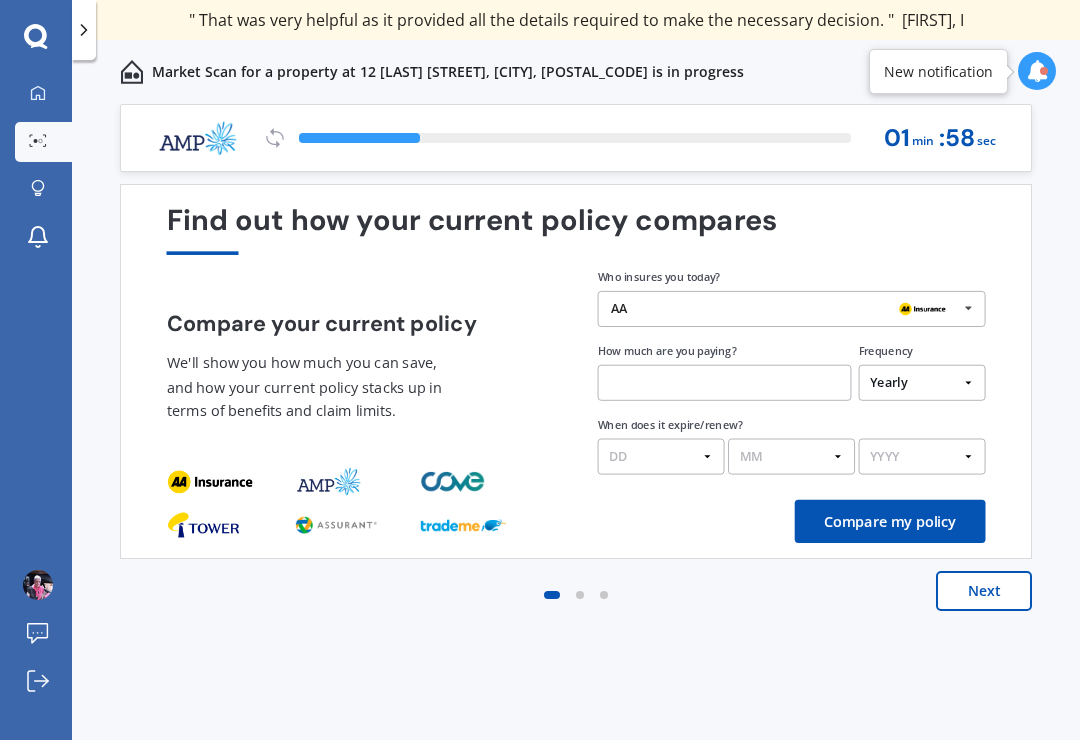 click on "AA" at bounding box center (784, 309) 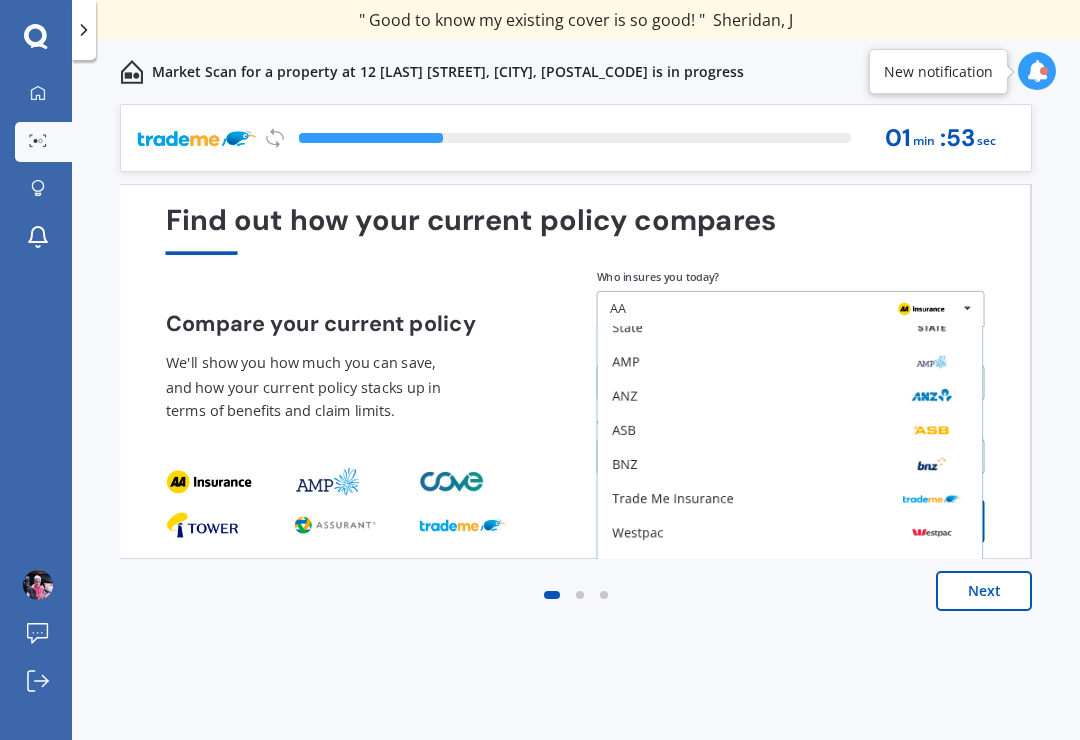 scroll, scrollTop: 131, scrollLeft: 0, axis: vertical 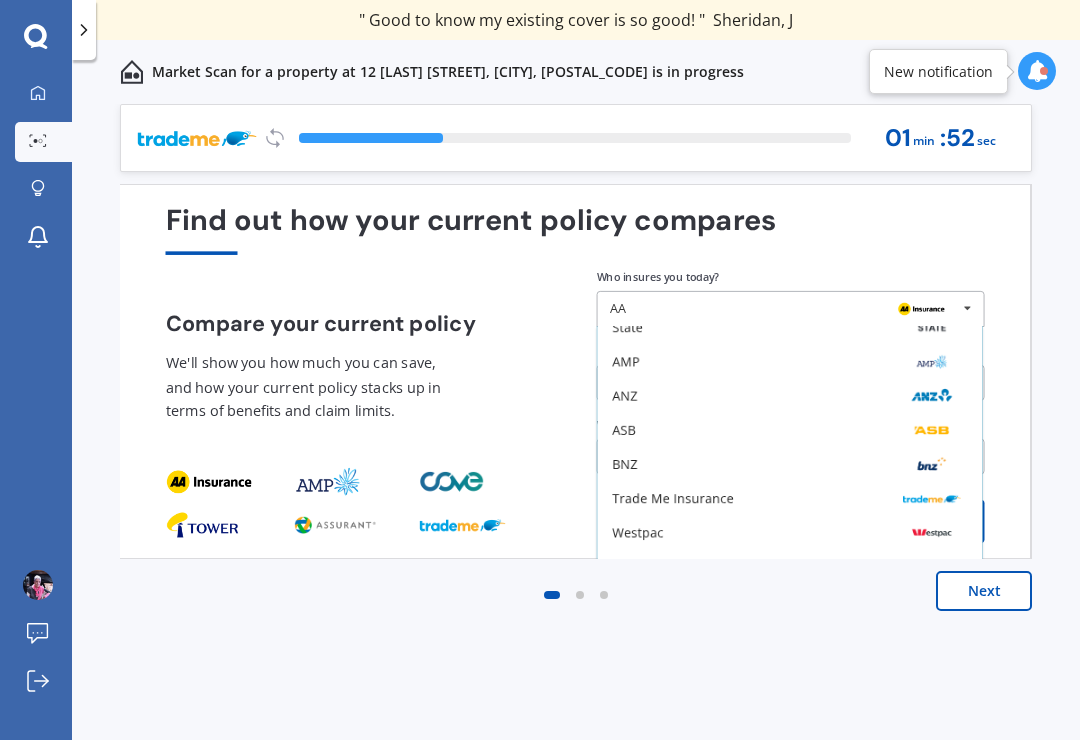 click on "BNZ" at bounding box center [790, 465] 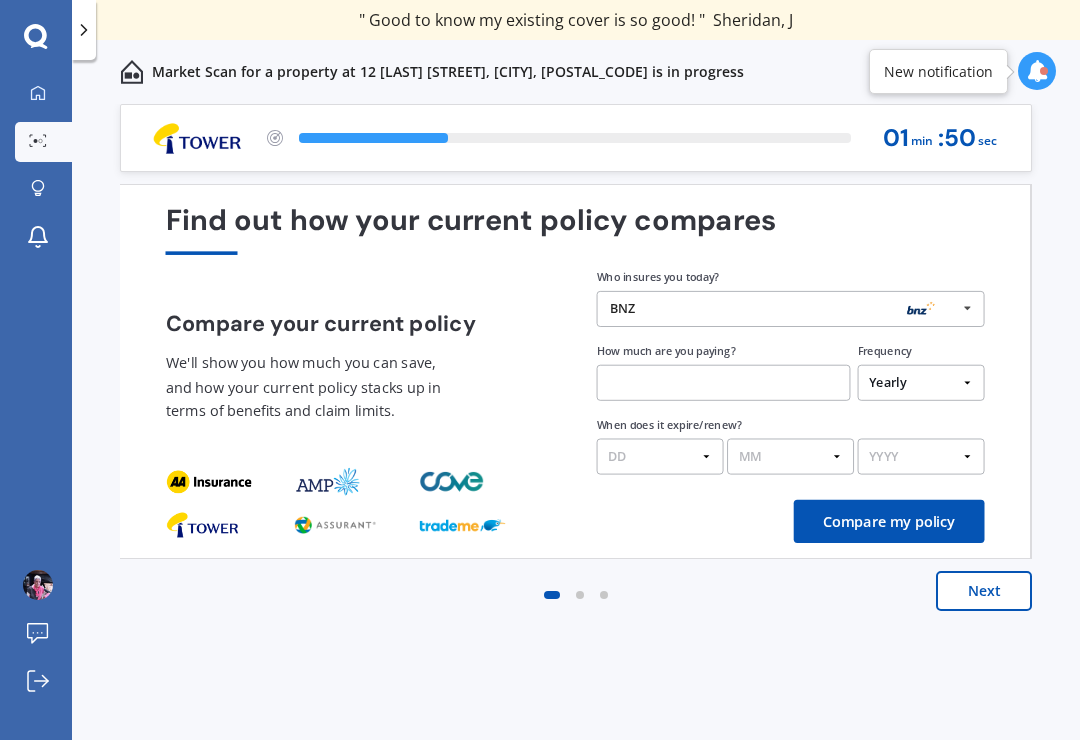 click at bounding box center [724, 383] 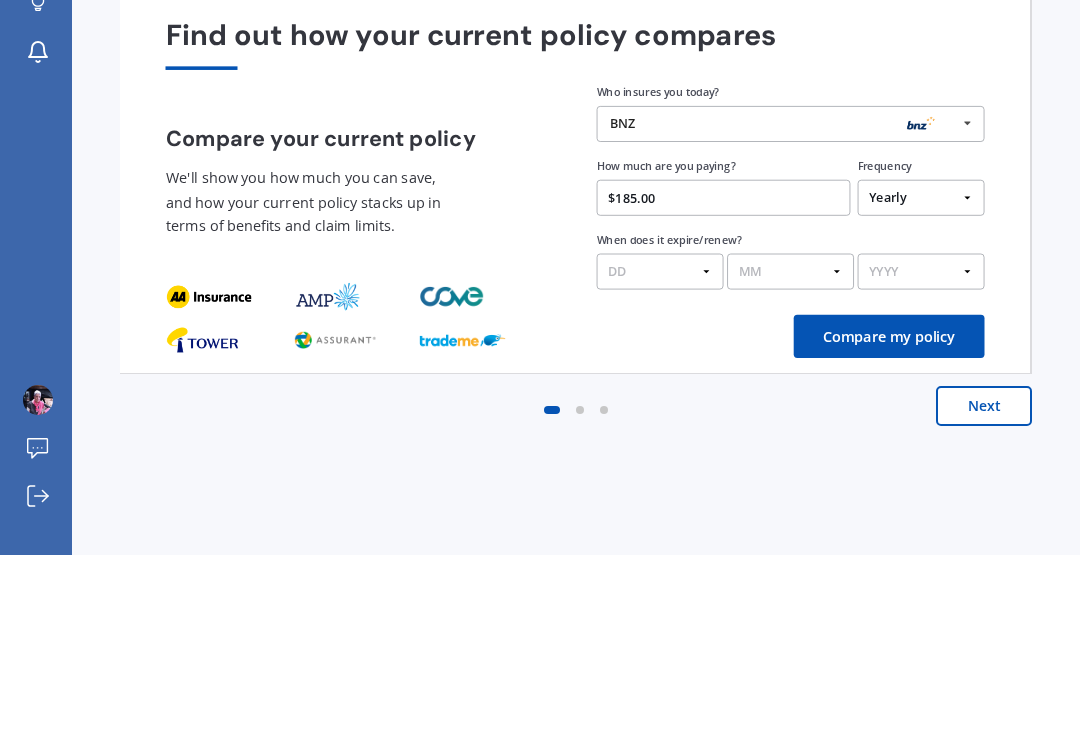type on "$1,856.00" 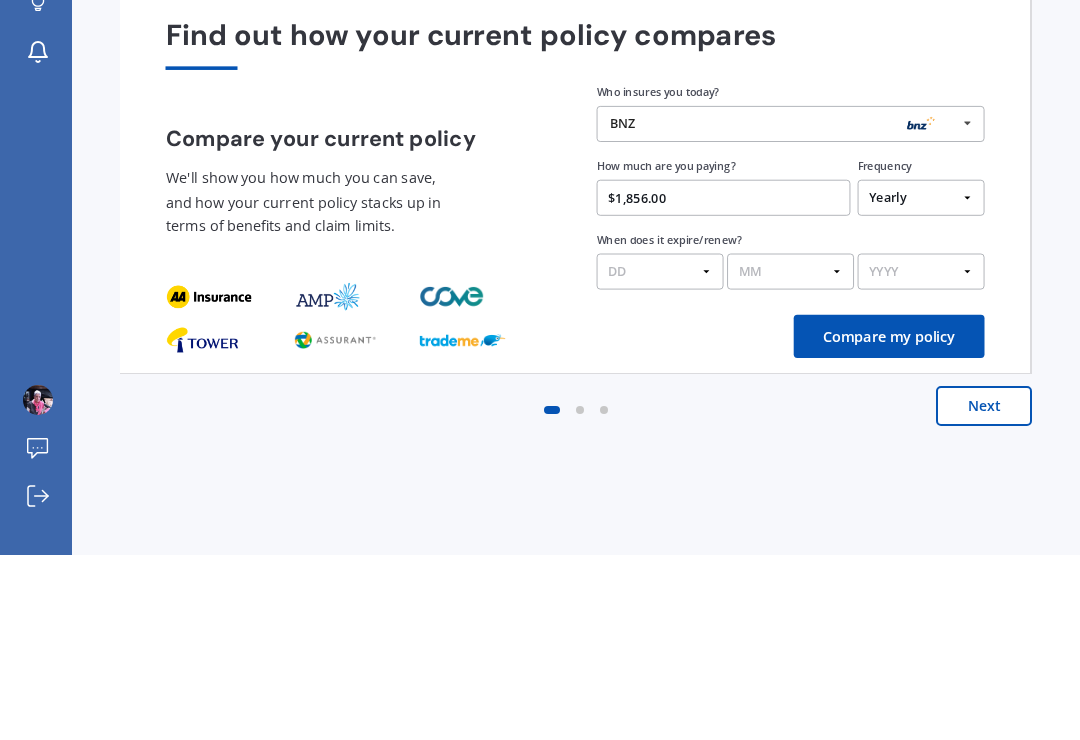 click on "DD 01 02 03 04 05 06 07 08 09 10 11 12 13 14 15 16 17 18 19 20 21 22 23 24 25 26 27 28 29 30 31" at bounding box center [660, 457] 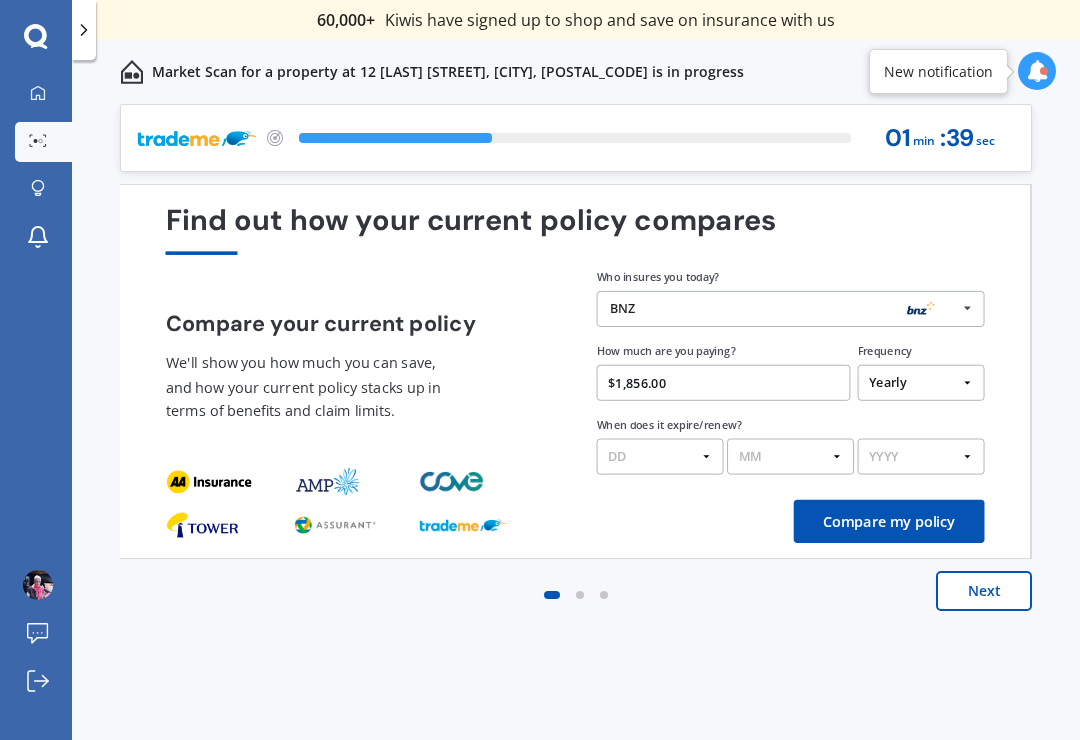 select on "05" 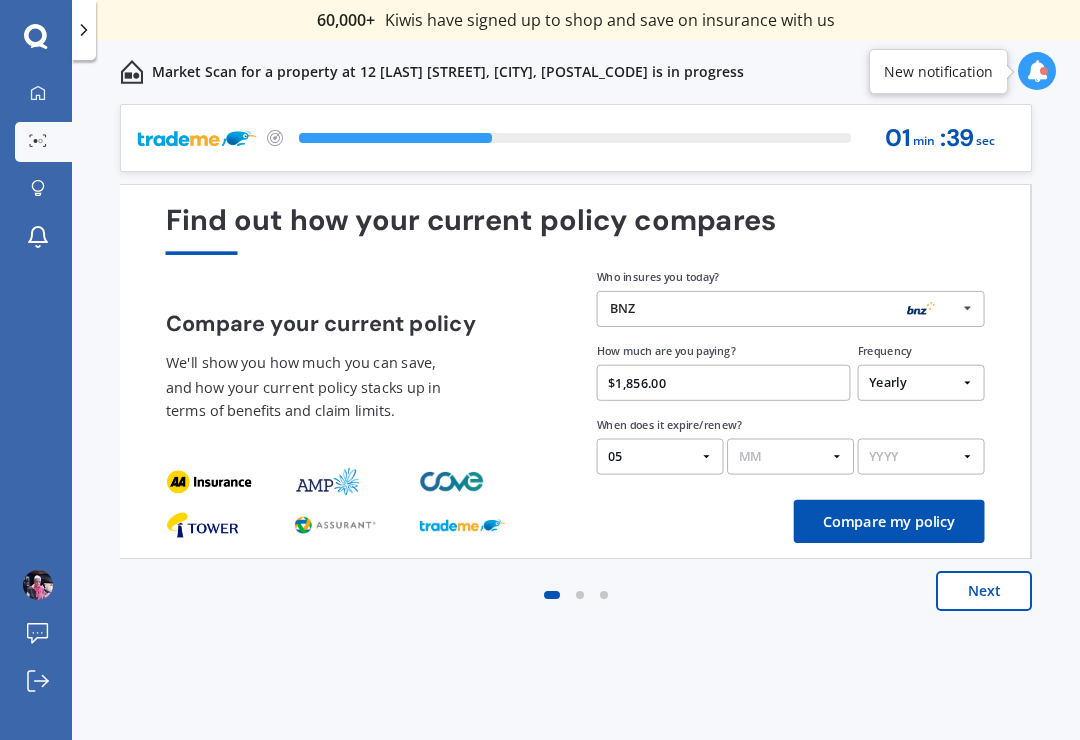 click on "MM 01 02 03 04 05 06 07 08 09 10 11 12" at bounding box center (790, 457) 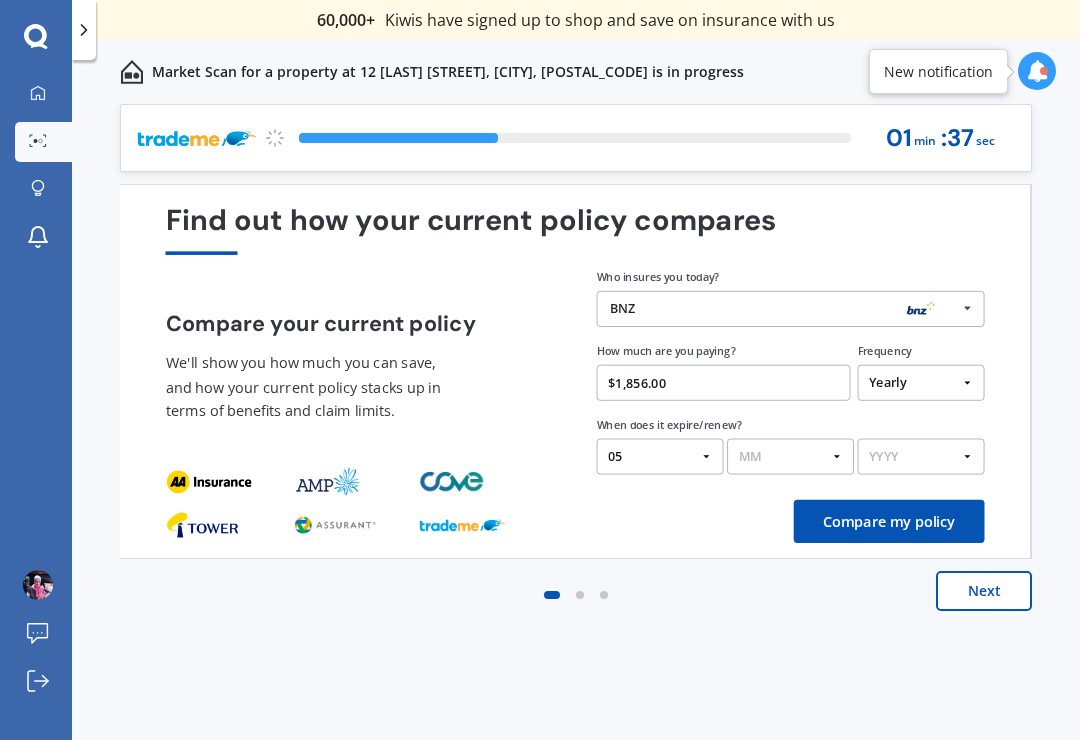 select on "08" 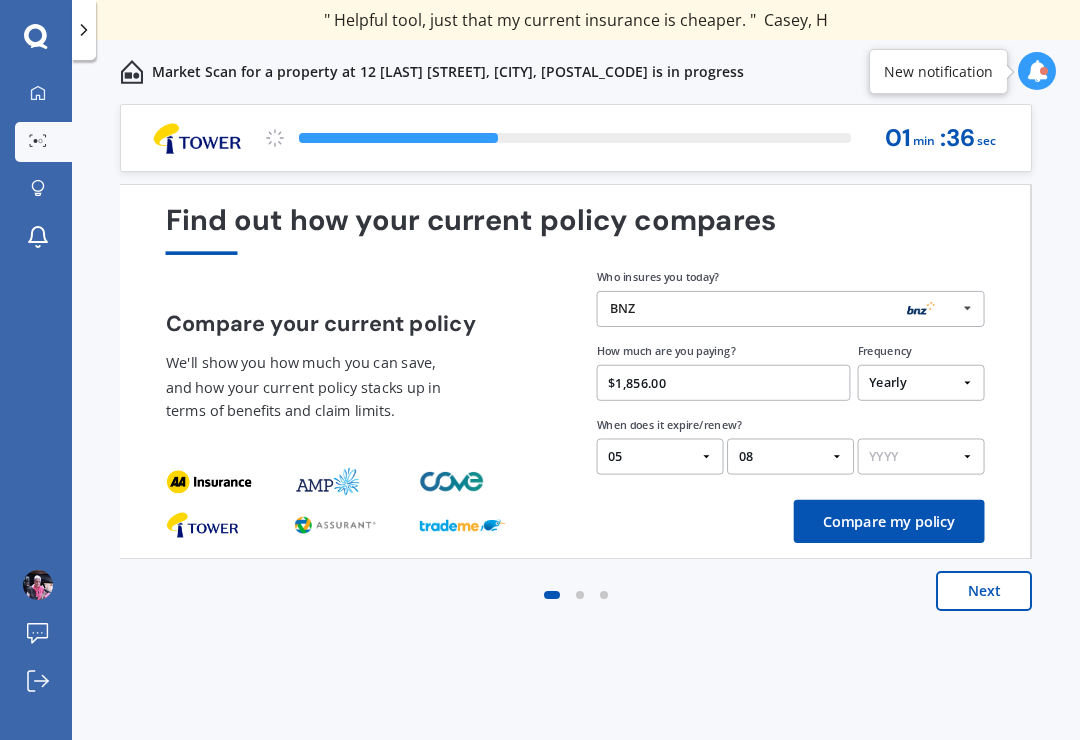 click on "YYYY 2026 2025 2024" at bounding box center [921, 457] 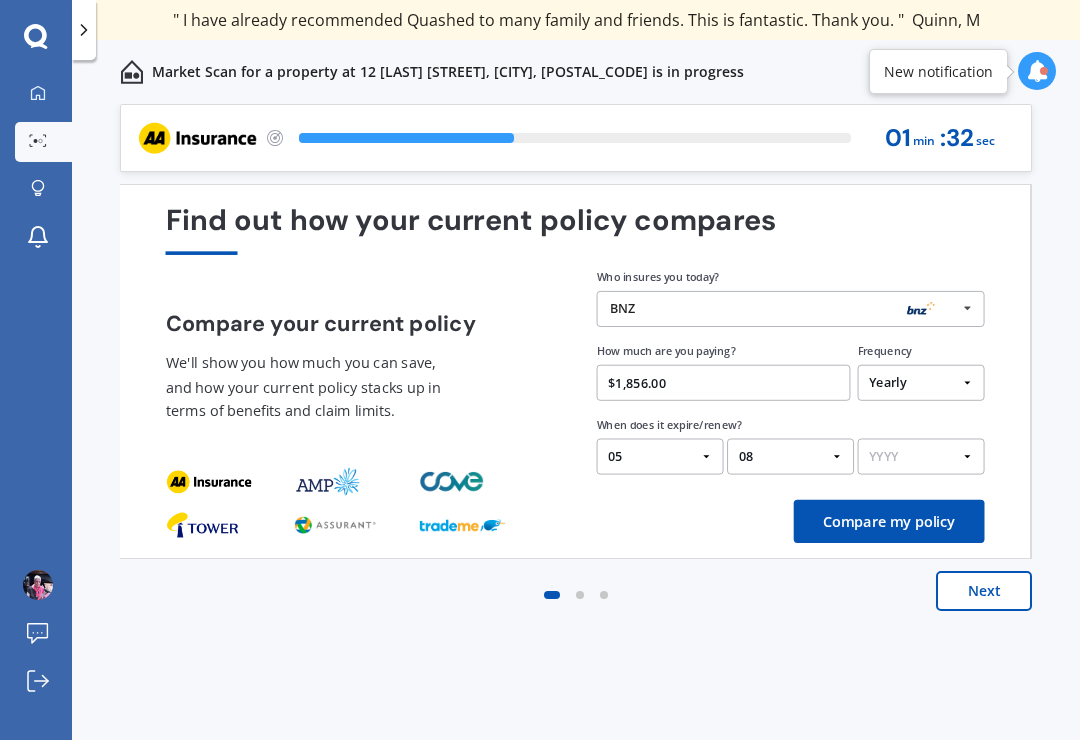 select on "2025" 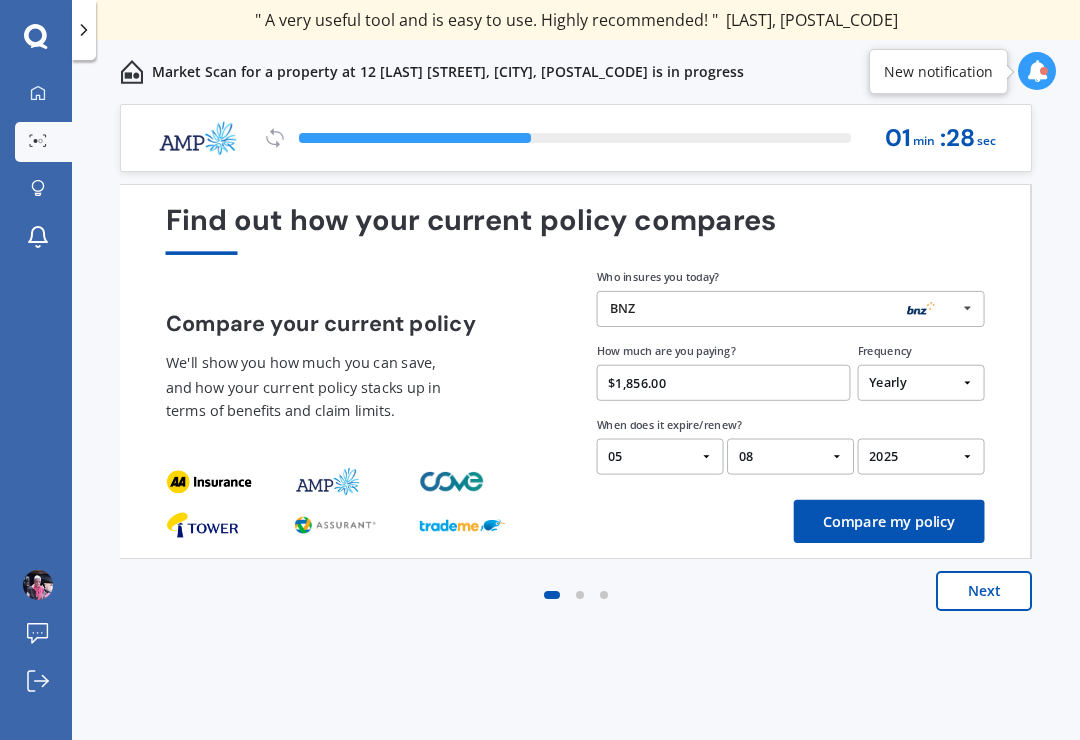 click on "Compare my policy" at bounding box center [889, 521] 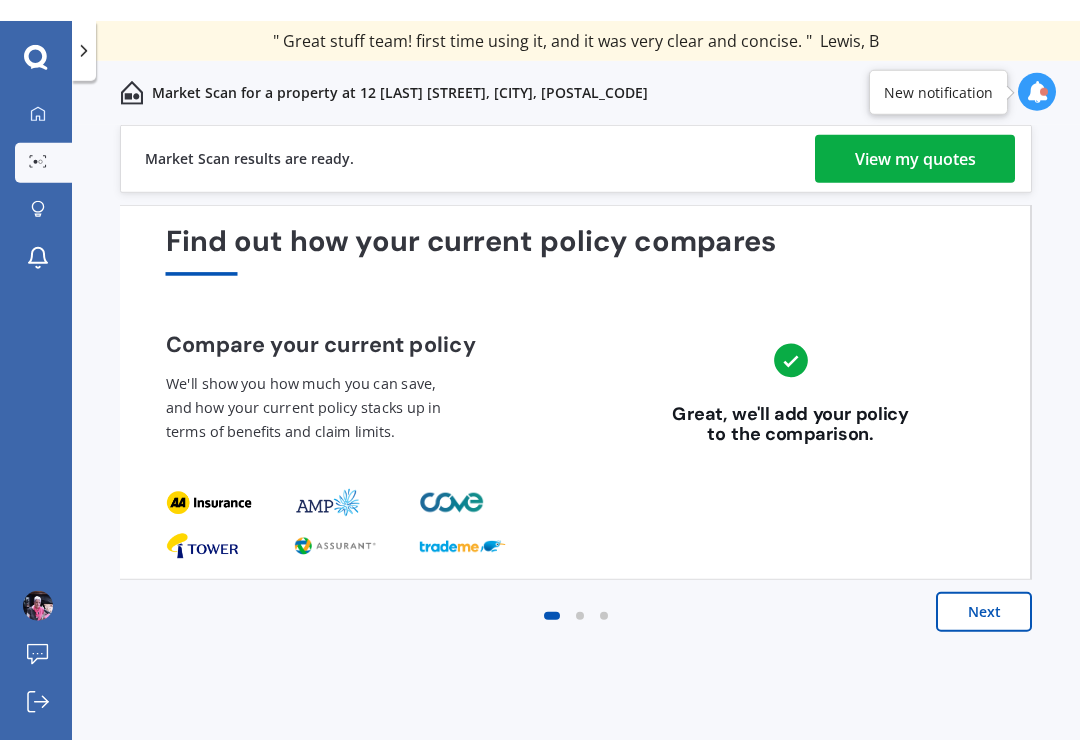 scroll, scrollTop: 0, scrollLeft: 0, axis: both 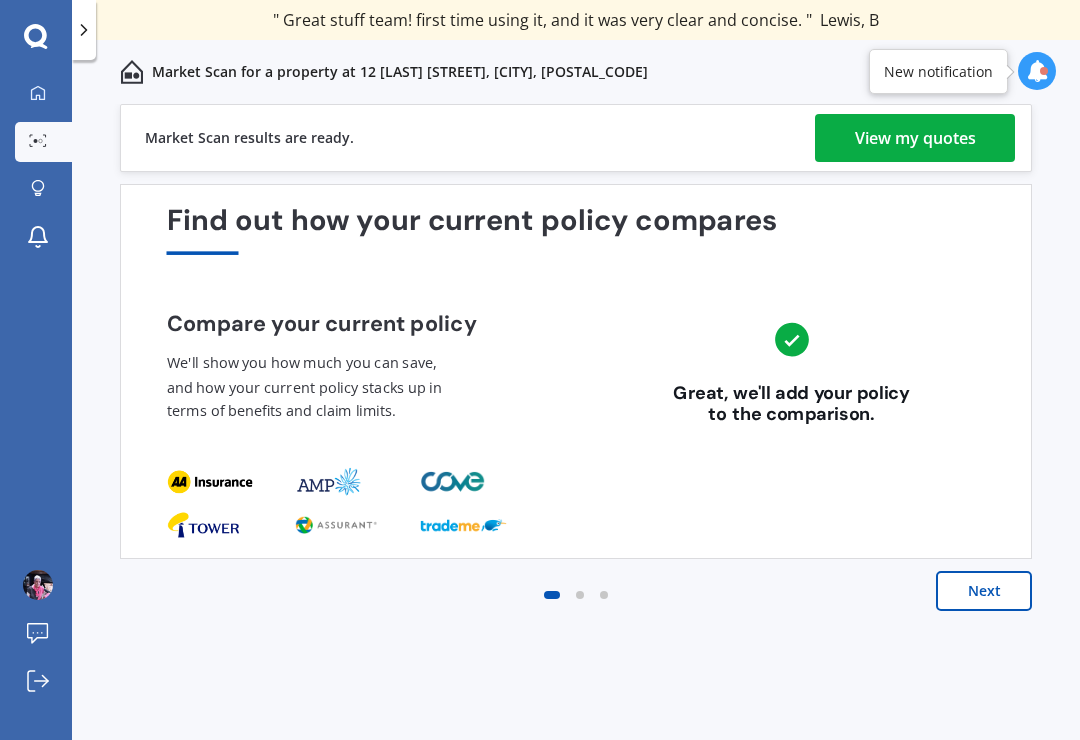 click on "View my quotes" at bounding box center [915, 138] 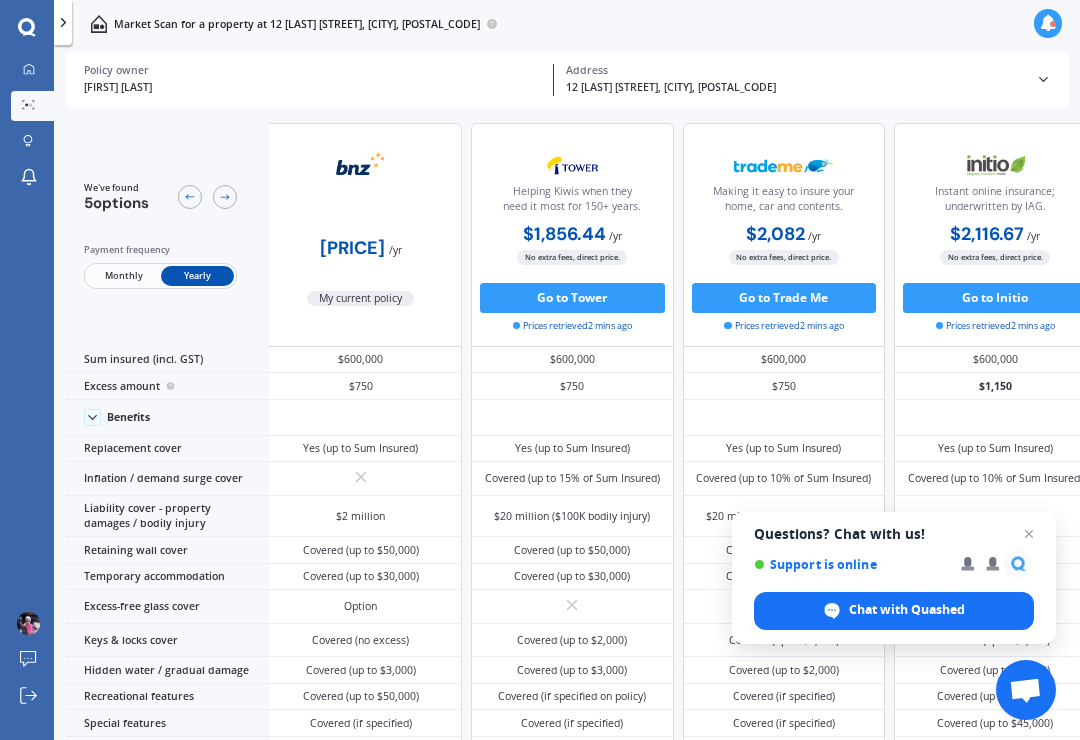 scroll, scrollTop: 0, scrollLeft: 12, axis: horizontal 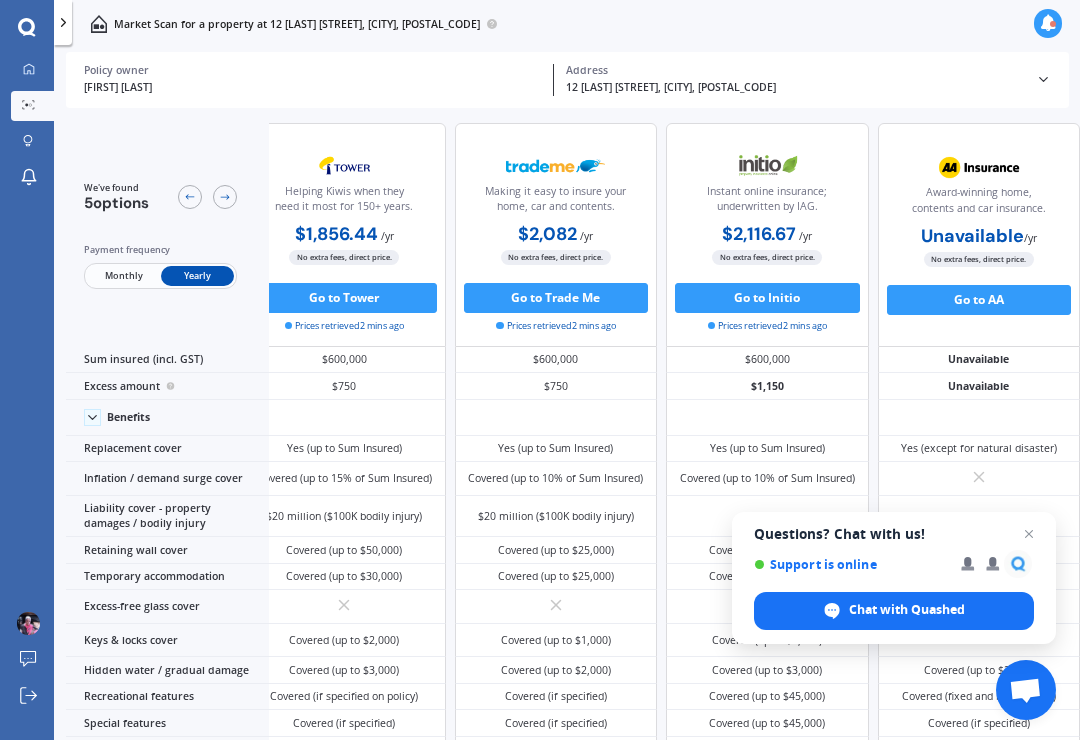 click at bounding box center (190, 197) 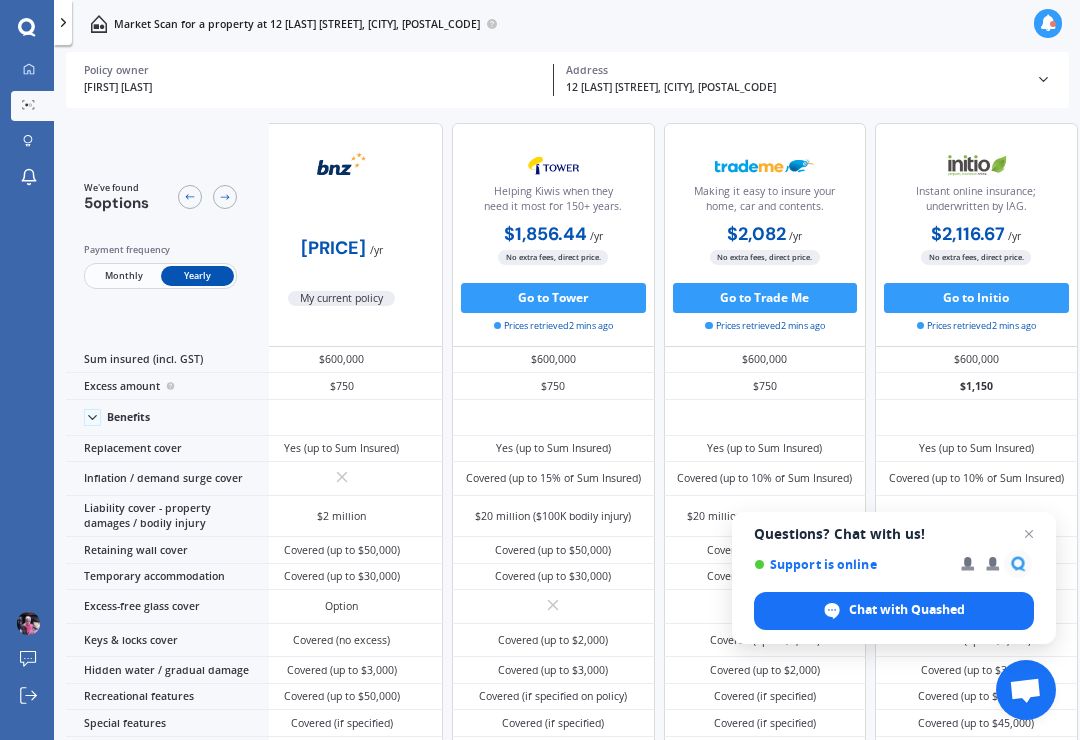 scroll, scrollTop: 0, scrollLeft: 12, axis: horizontal 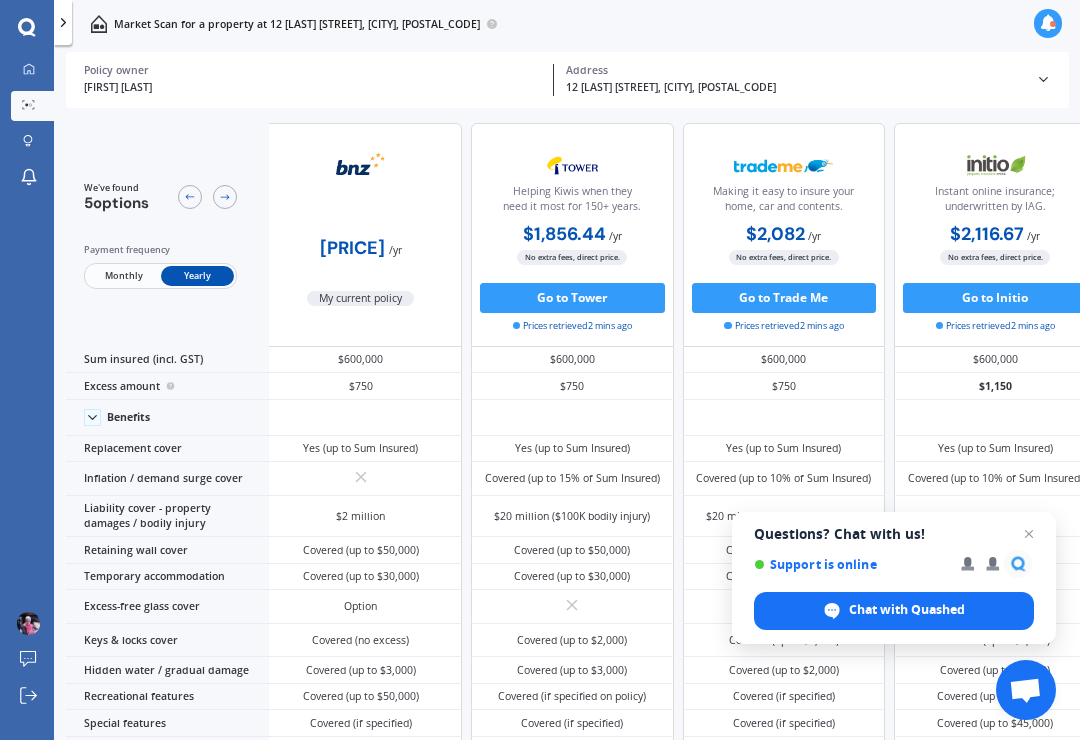 click on "Monthly" at bounding box center [123, 276] 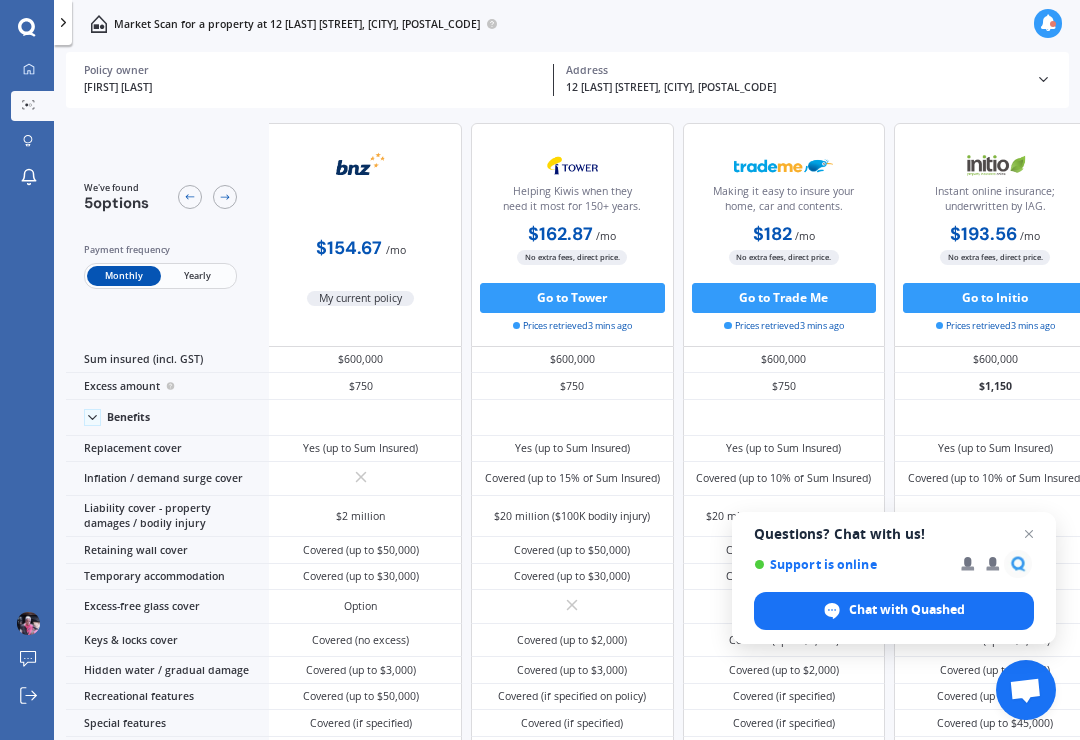 scroll, scrollTop: 0, scrollLeft: 12, axis: horizontal 